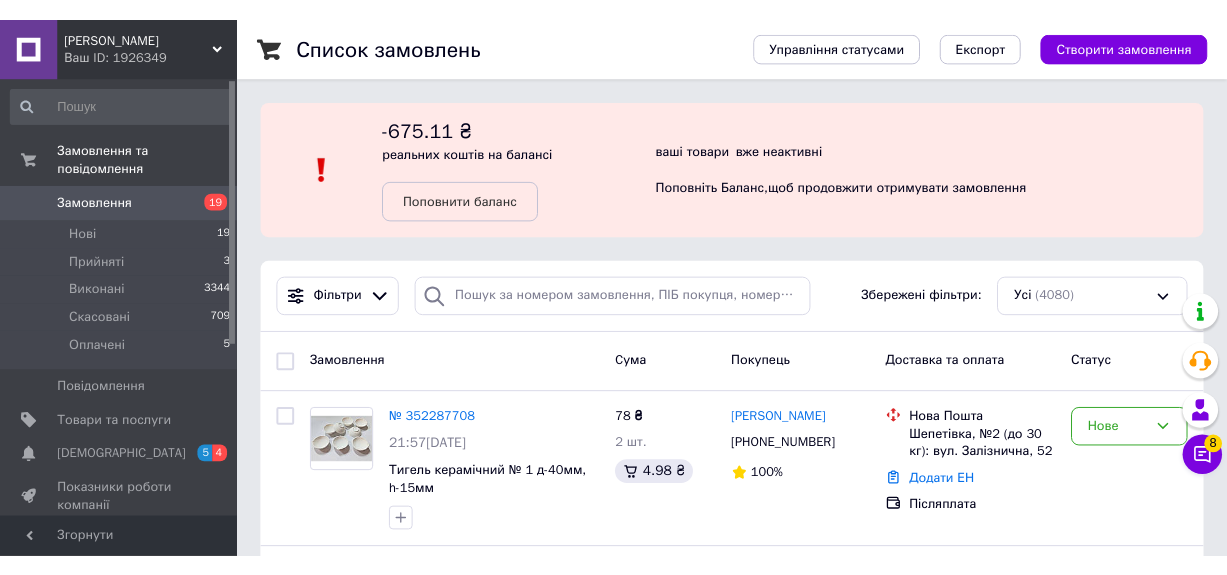scroll, scrollTop: 0, scrollLeft: 0, axis: both 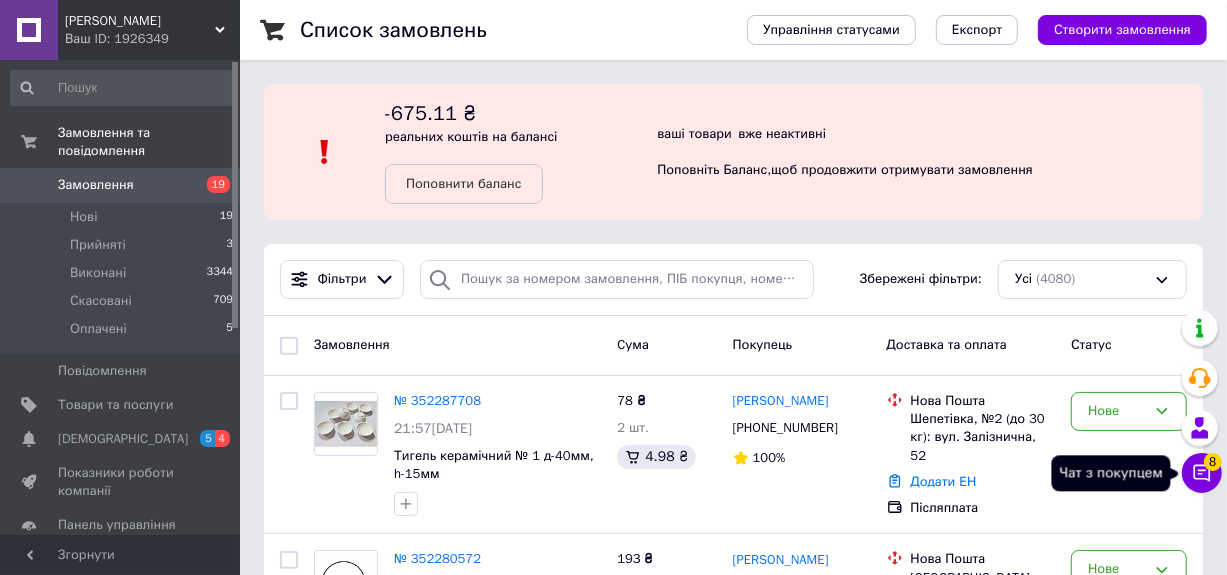 click 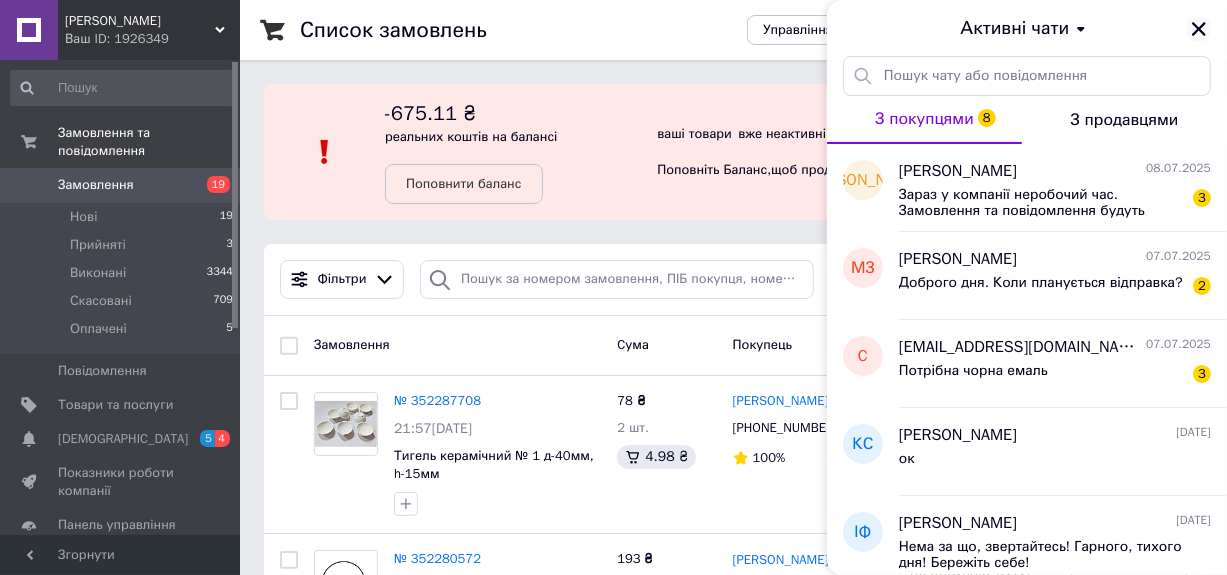 click 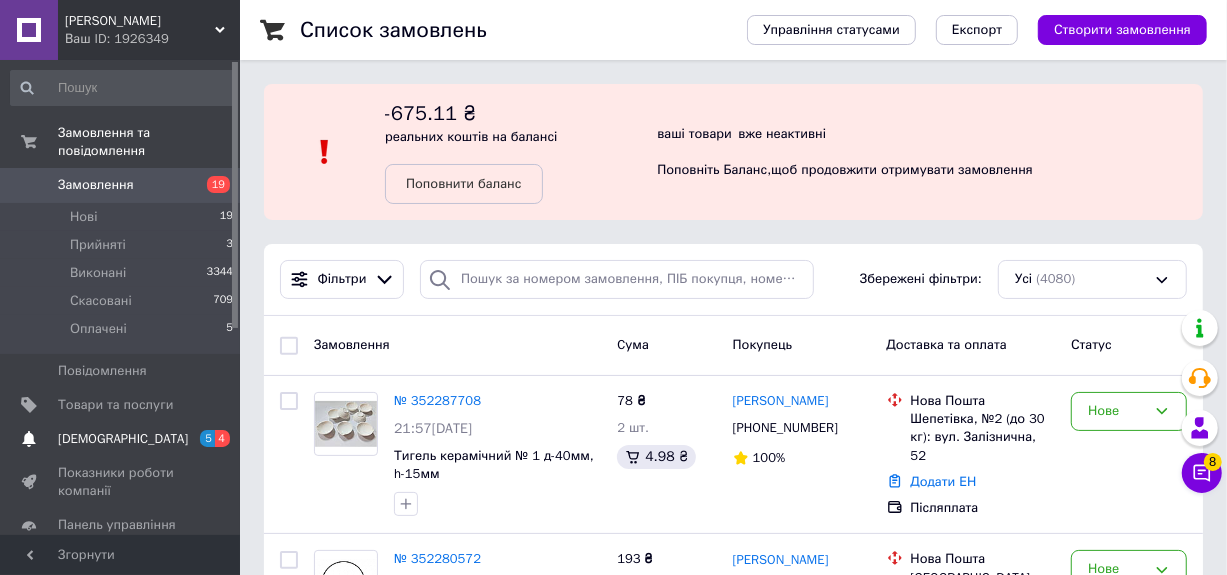 click on "[DEMOGRAPHIC_DATA]" at bounding box center (121, 439) 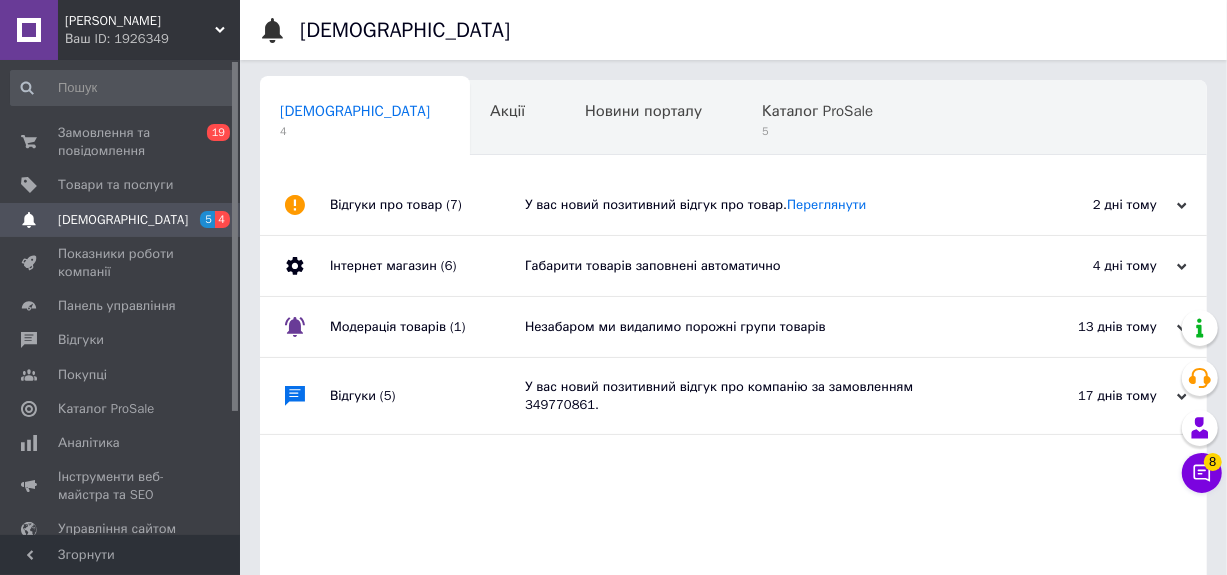 scroll, scrollTop: 0, scrollLeft: 10, axis: horizontal 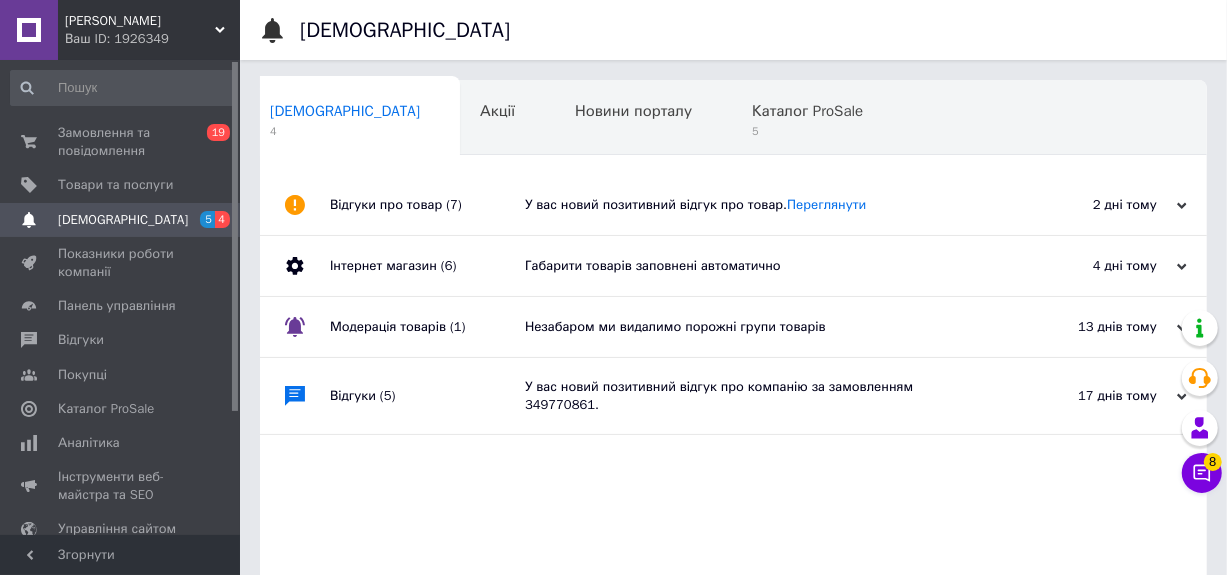 click on "Габарити товарів заповнені автоматично" at bounding box center (756, 266) 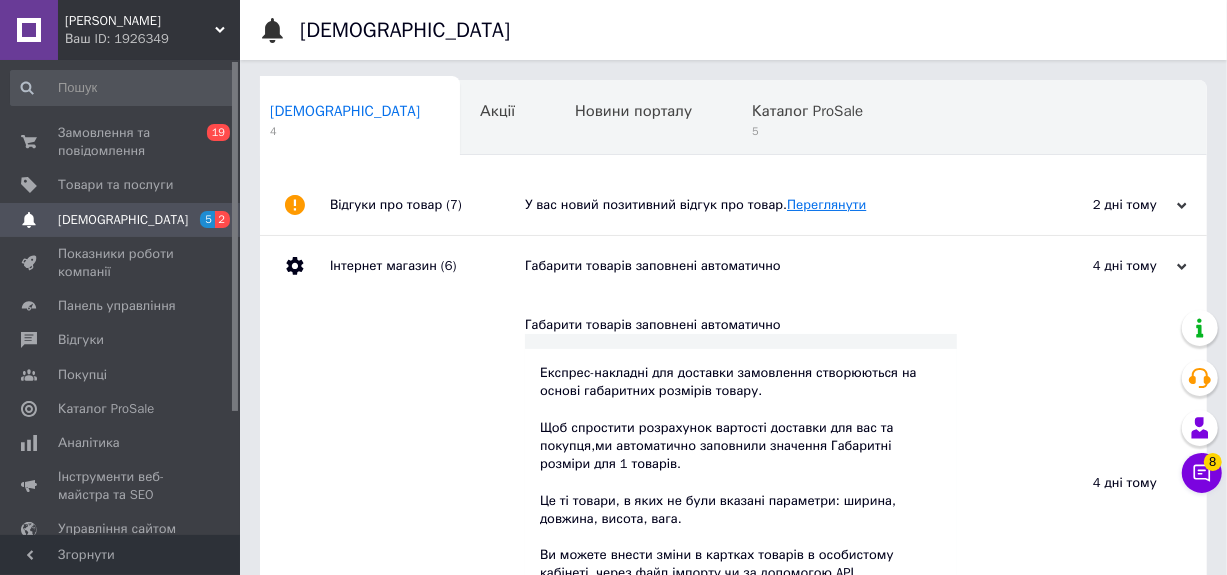 click on "Переглянути" at bounding box center (826, 204) 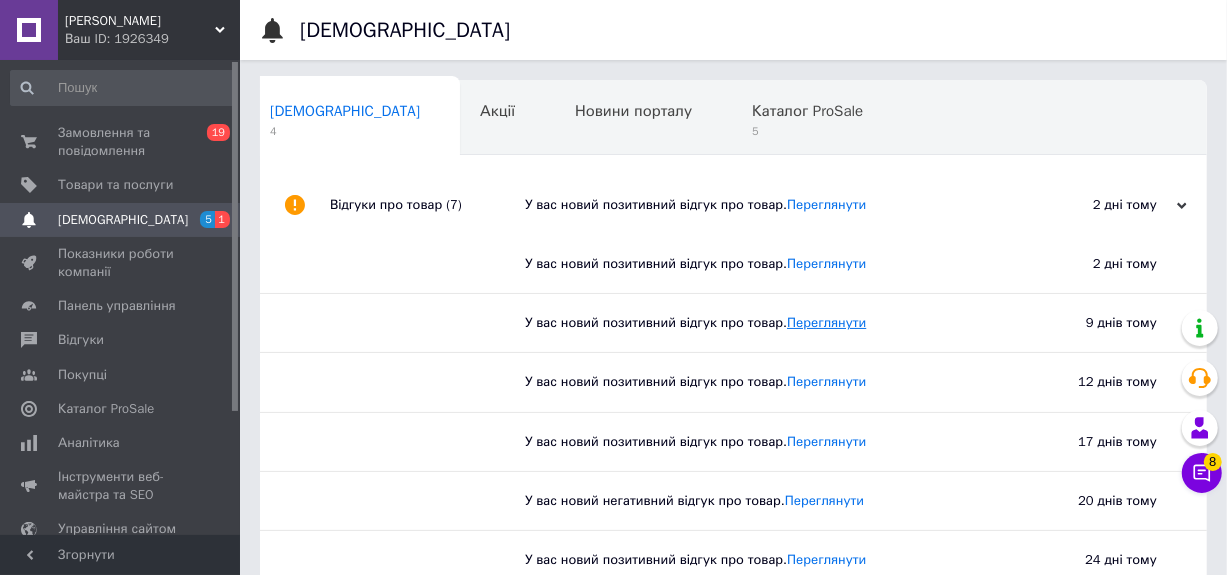 click on "Переглянути" at bounding box center [826, 322] 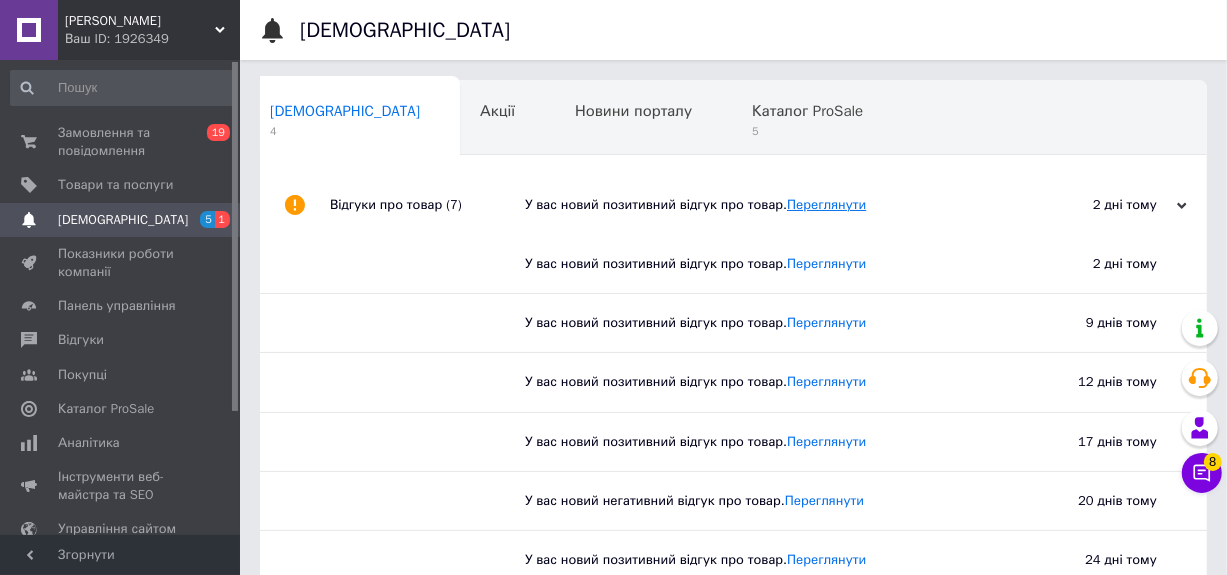 click on "Переглянути" at bounding box center [826, 204] 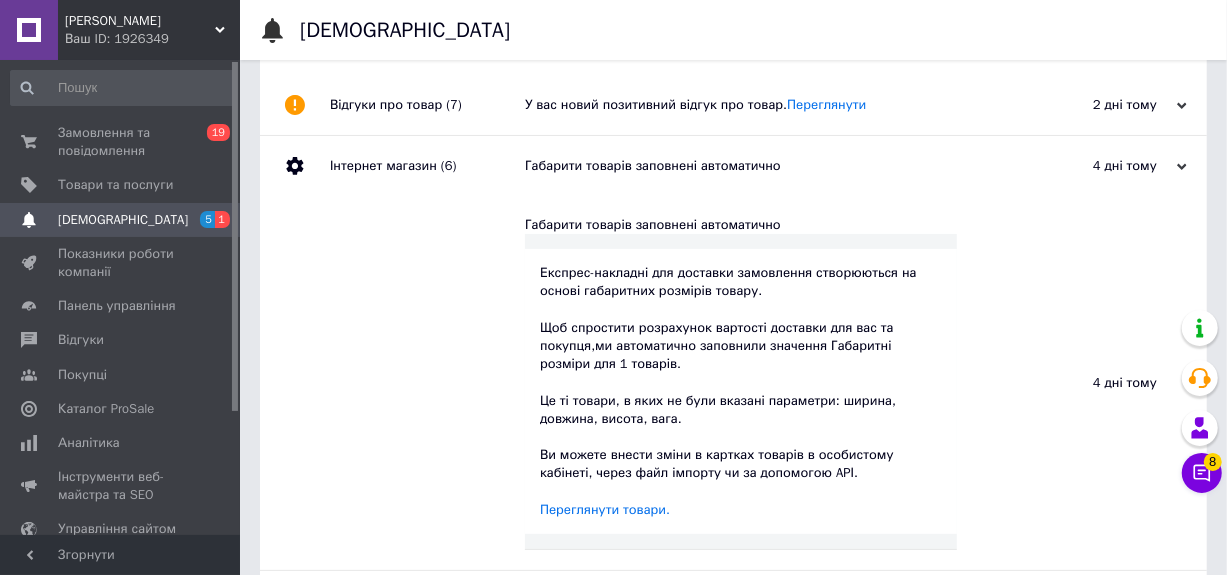 scroll, scrollTop: 0, scrollLeft: 0, axis: both 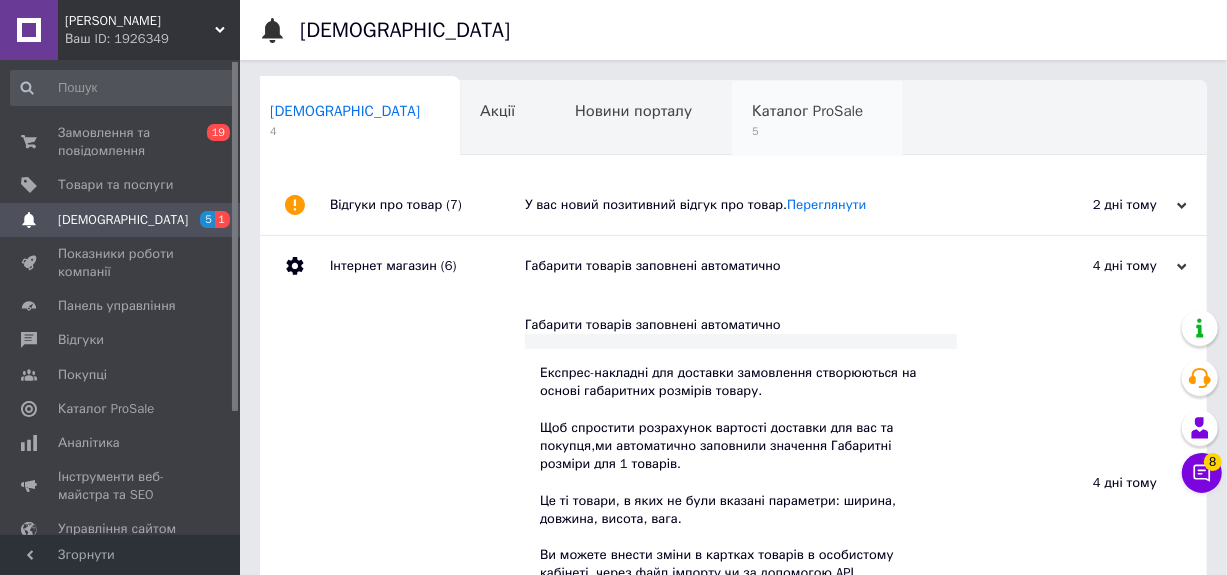 click on "Каталог ProSale" at bounding box center [807, 111] 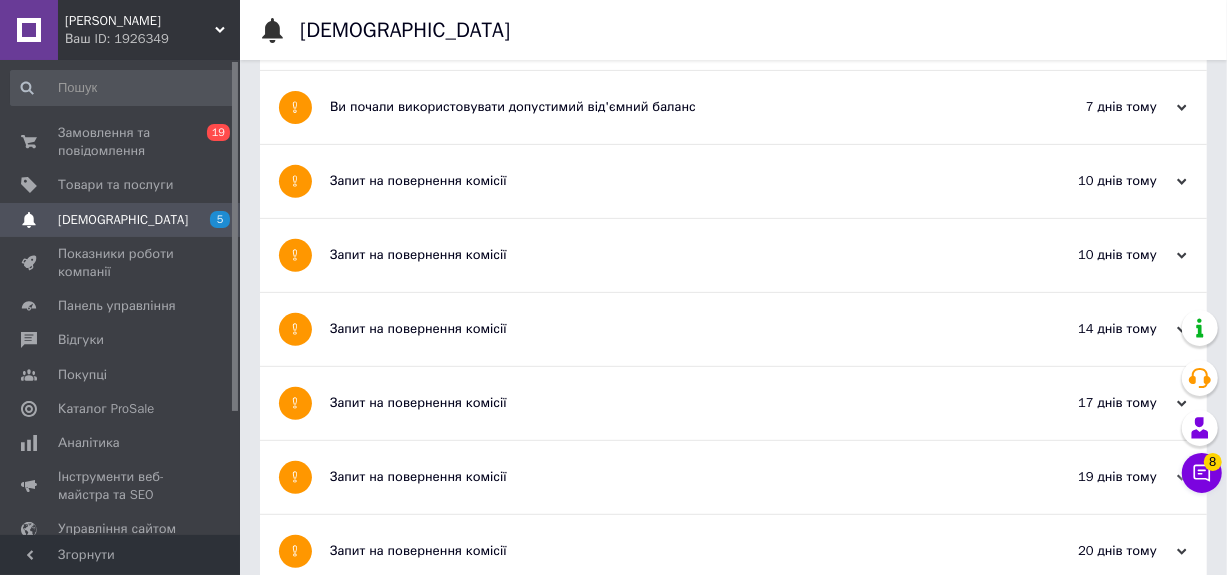 scroll, scrollTop: 0, scrollLeft: 0, axis: both 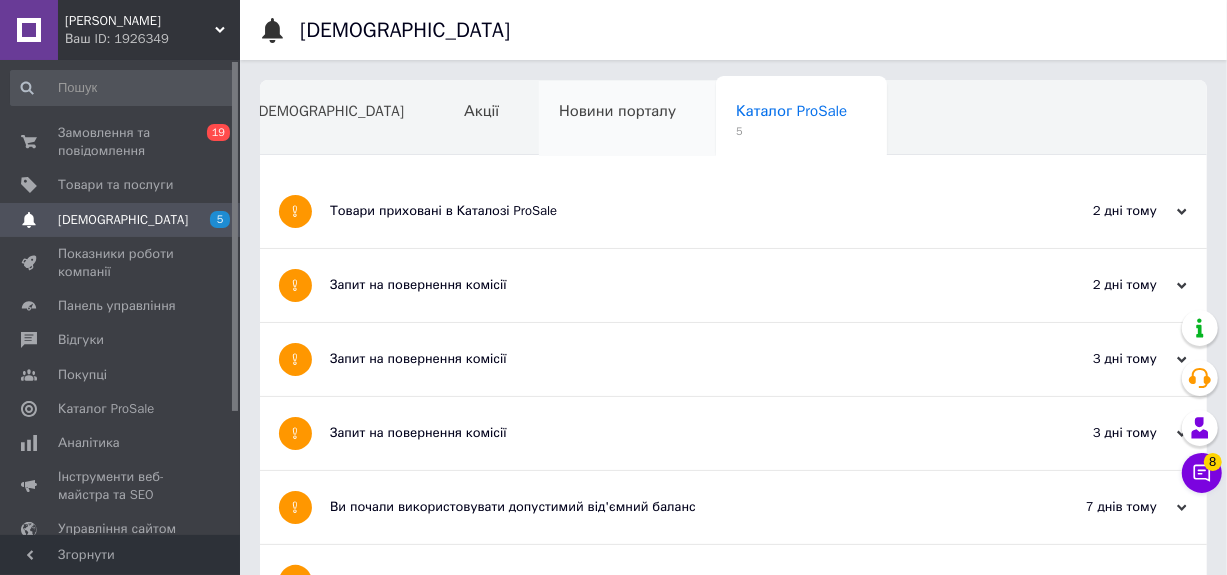 click on "Новини порталу" at bounding box center (627, 119) 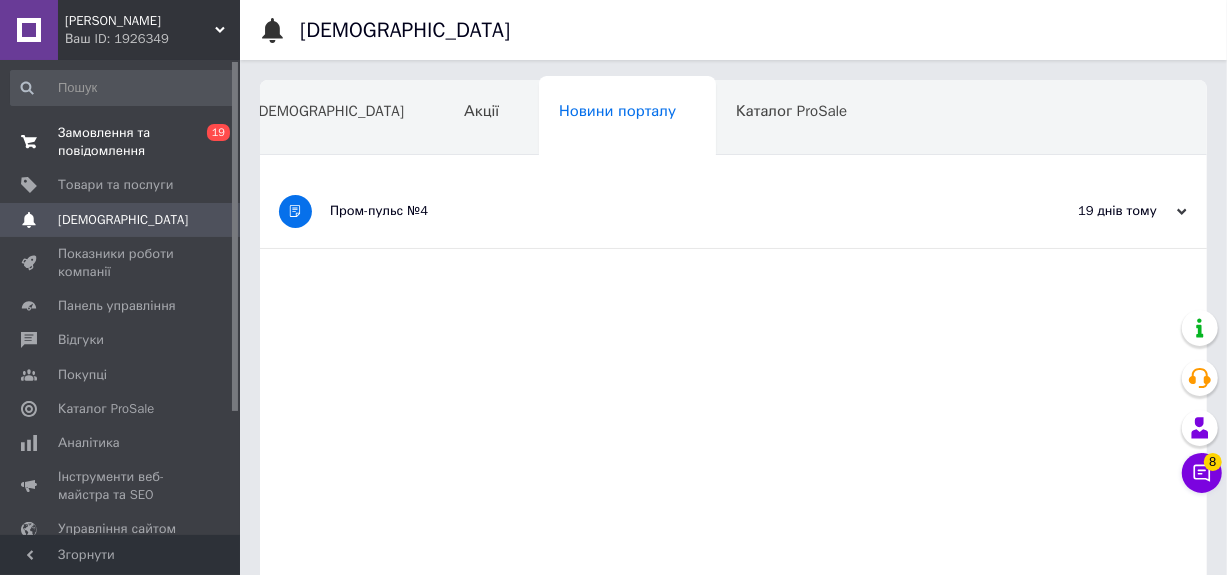 click on "Замовлення та повідомлення" at bounding box center [121, 142] 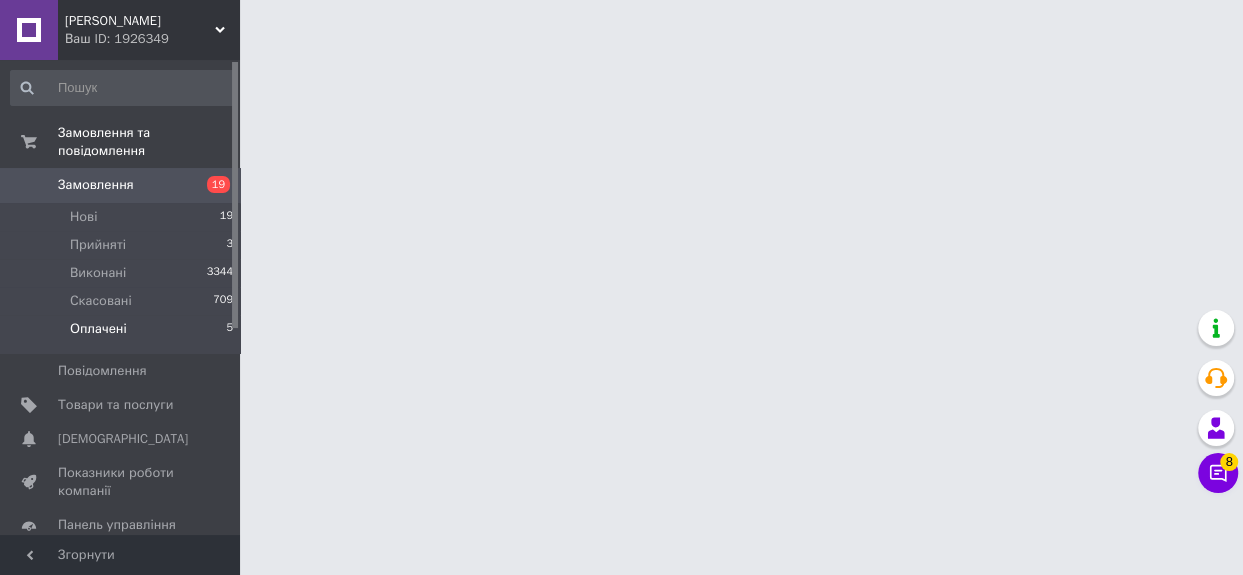 click on "Оплачені" at bounding box center [98, 329] 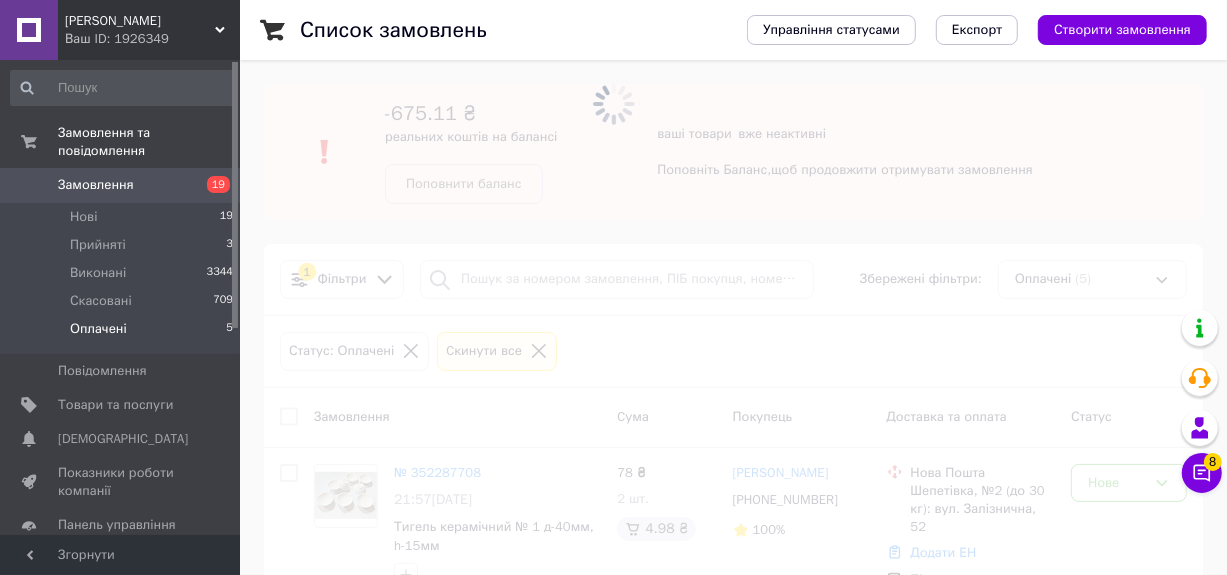 click on "Оплачені" at bounding box center (98, 329) 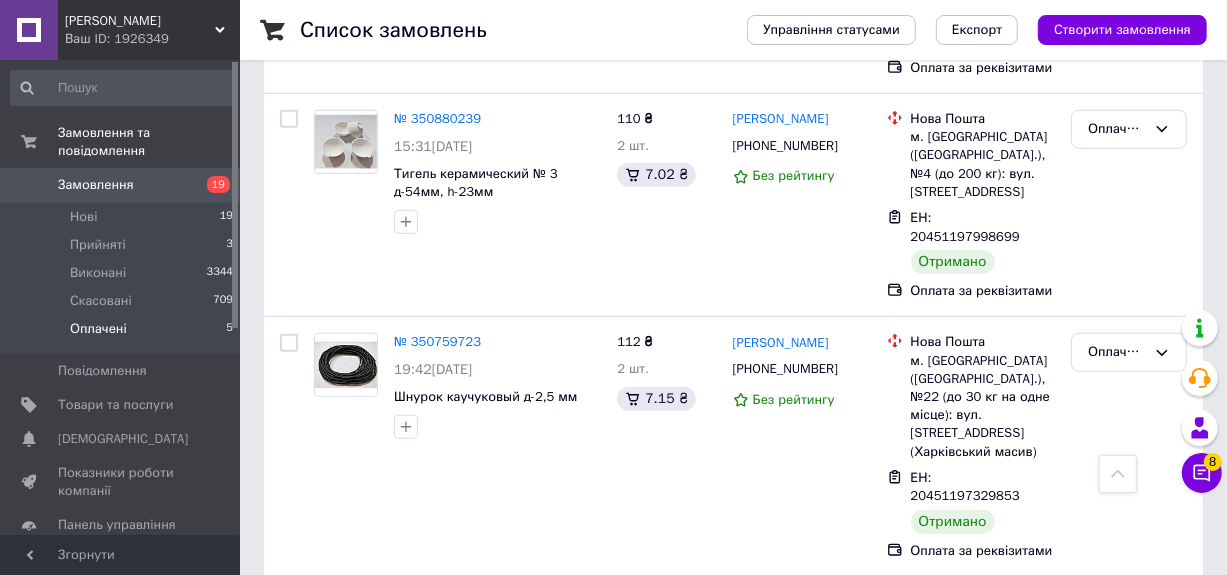 scroll, scrollTop: 862, scrollLeft: 0, axis: vertical 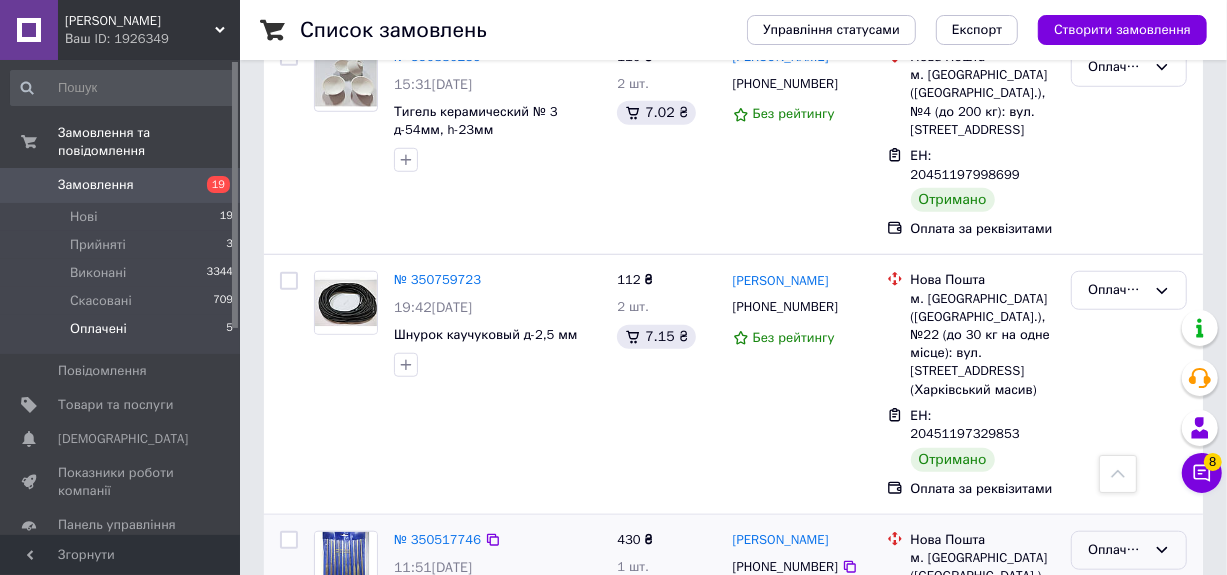 click 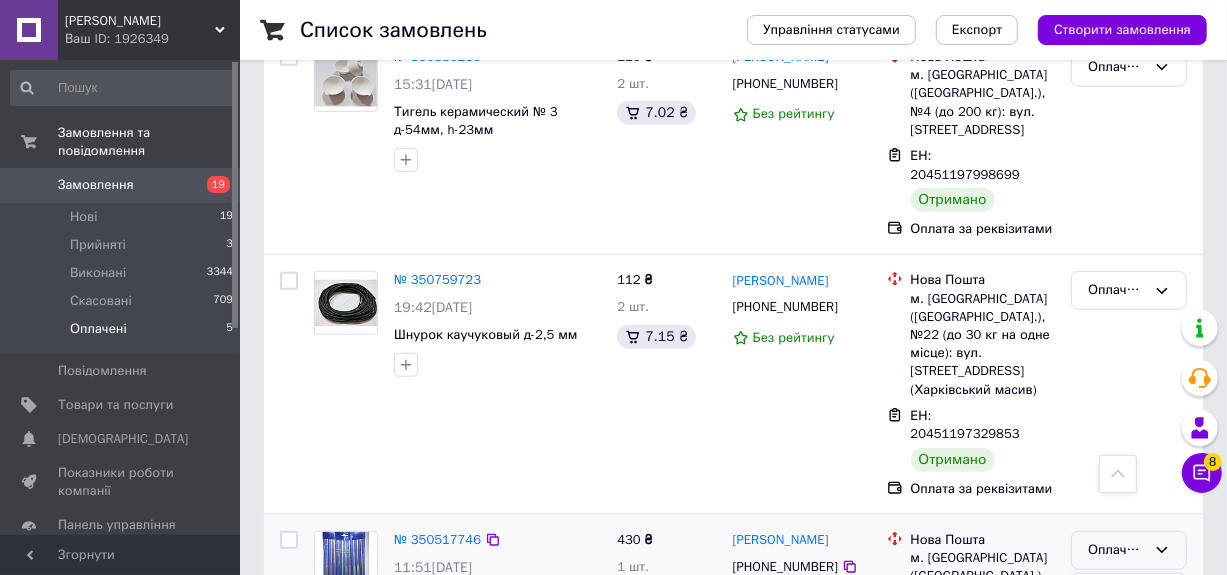 click on "Виконано" at bounding box center (1129, 628) 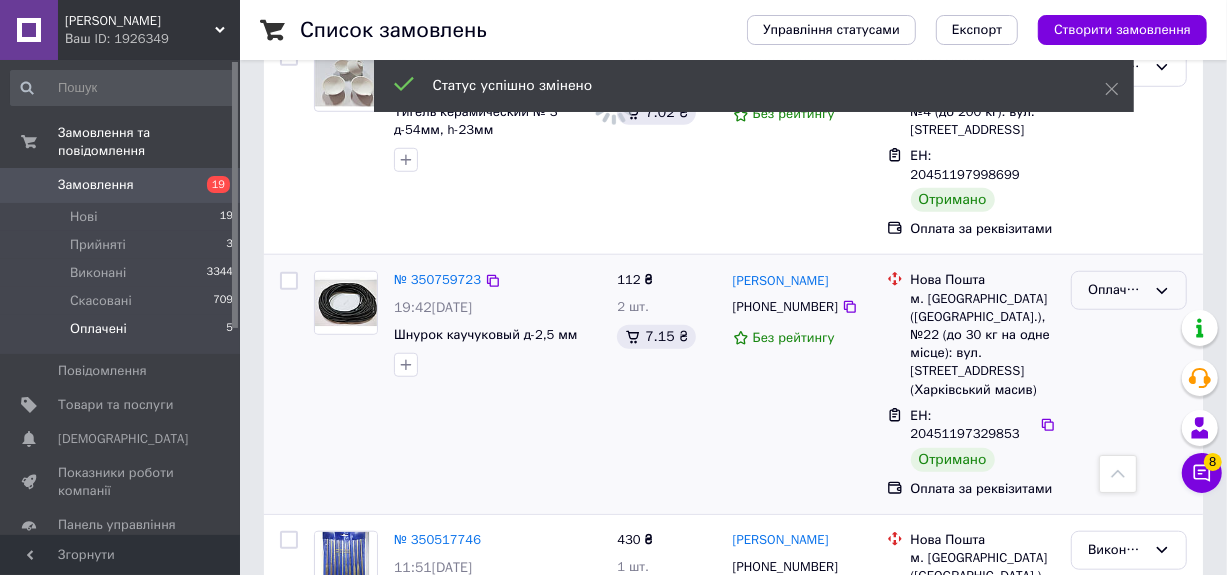 click 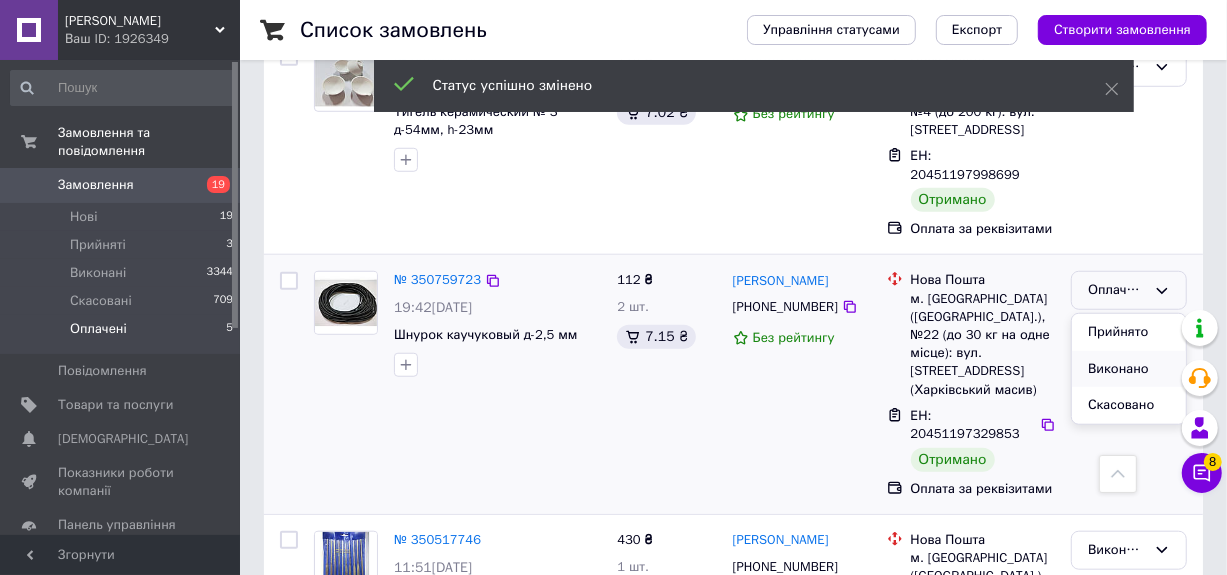 click on "Виконано" at bounding box center [1129, 369] 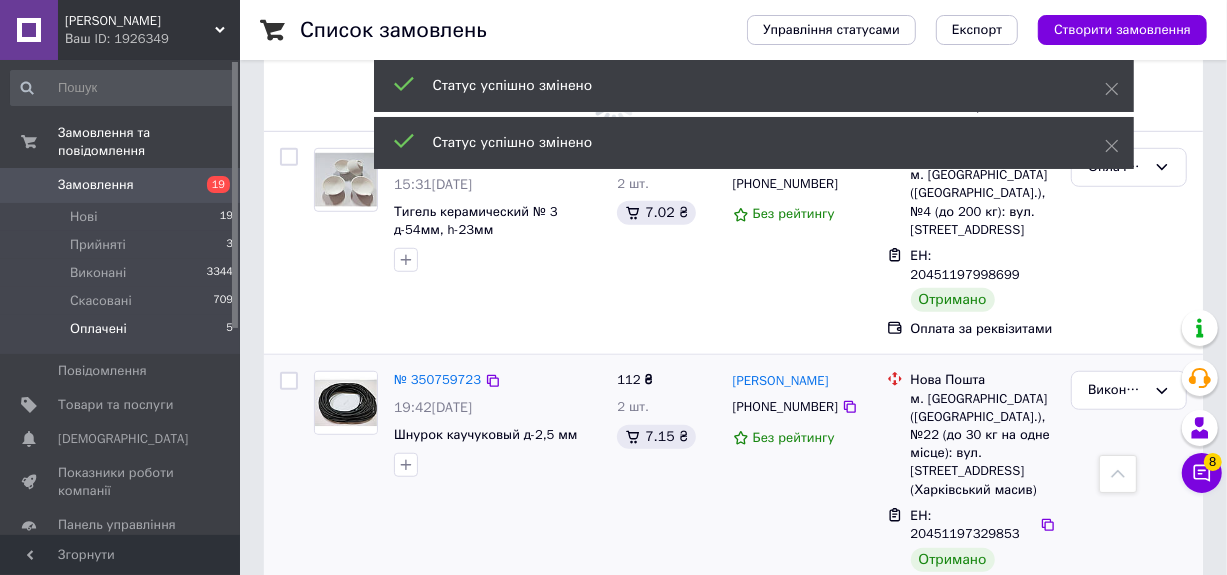 scroll, scrollTop: 662, scrollLeft: 0, axis: vertical 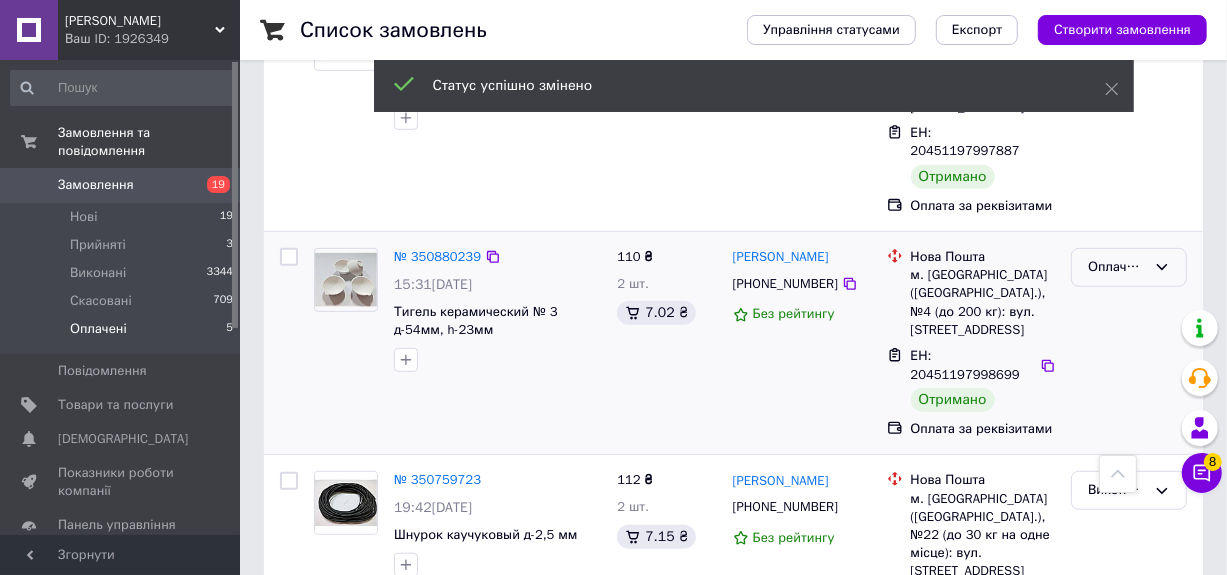 click 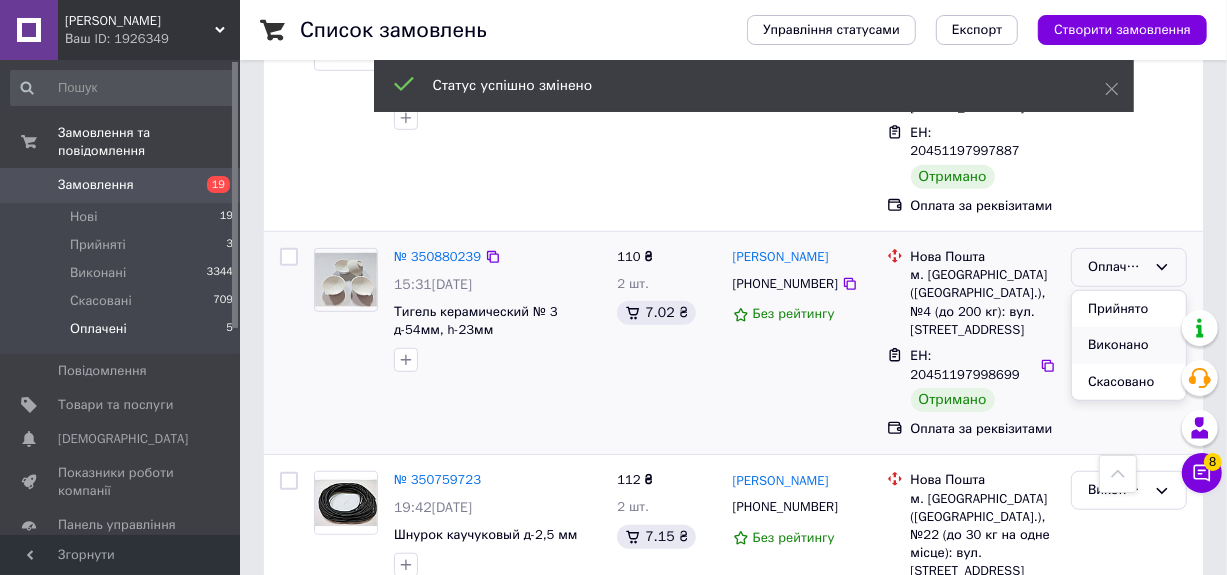 click on "Виконано" at bounding box center [1129, 345] 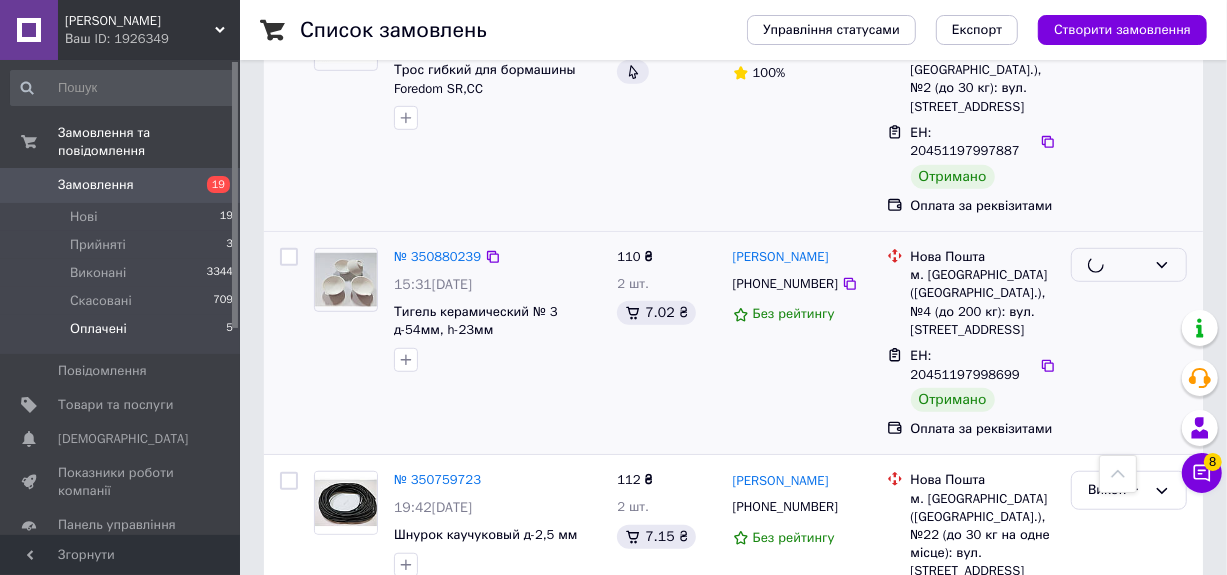 scroll, scrollTop: 462, scrollLeft: 0, axis: vertical 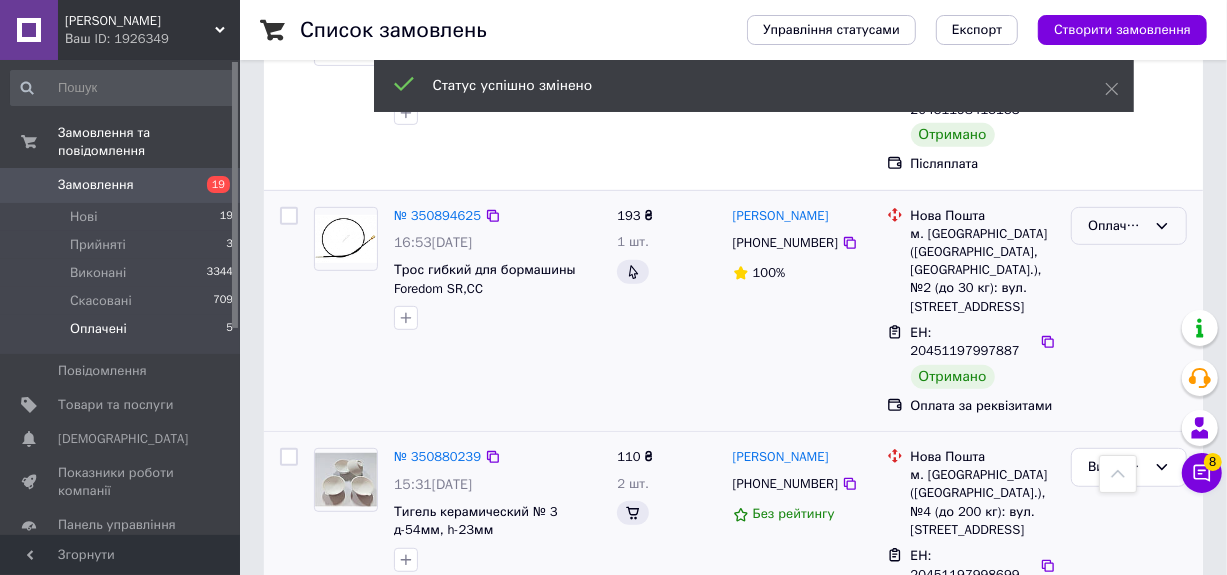 click 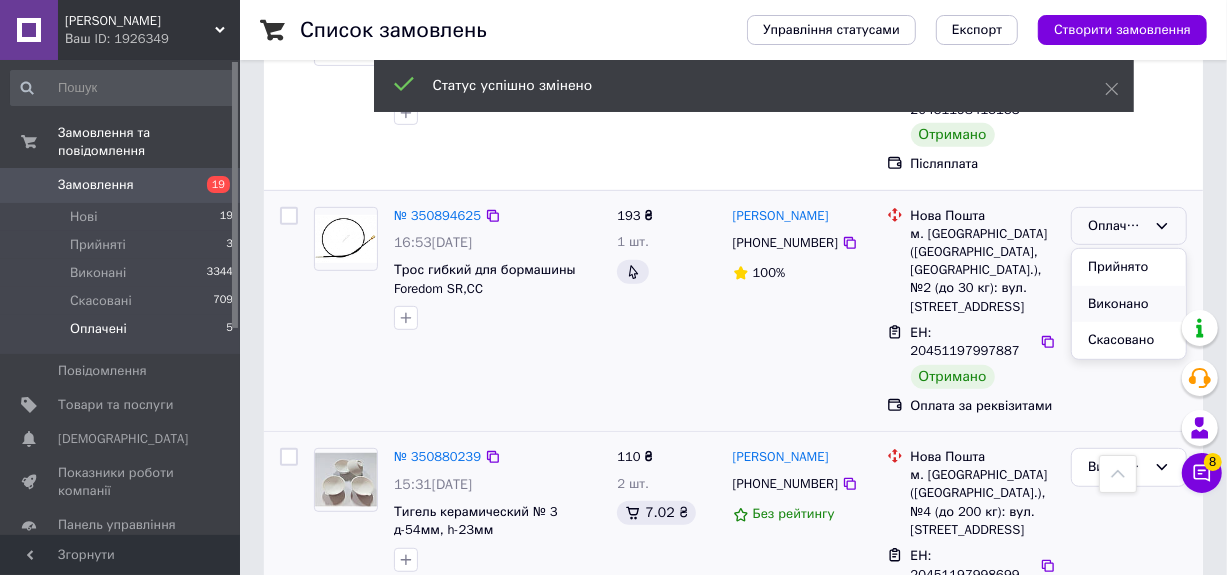 click on "Виконано" at bounding box center [1129, 304] 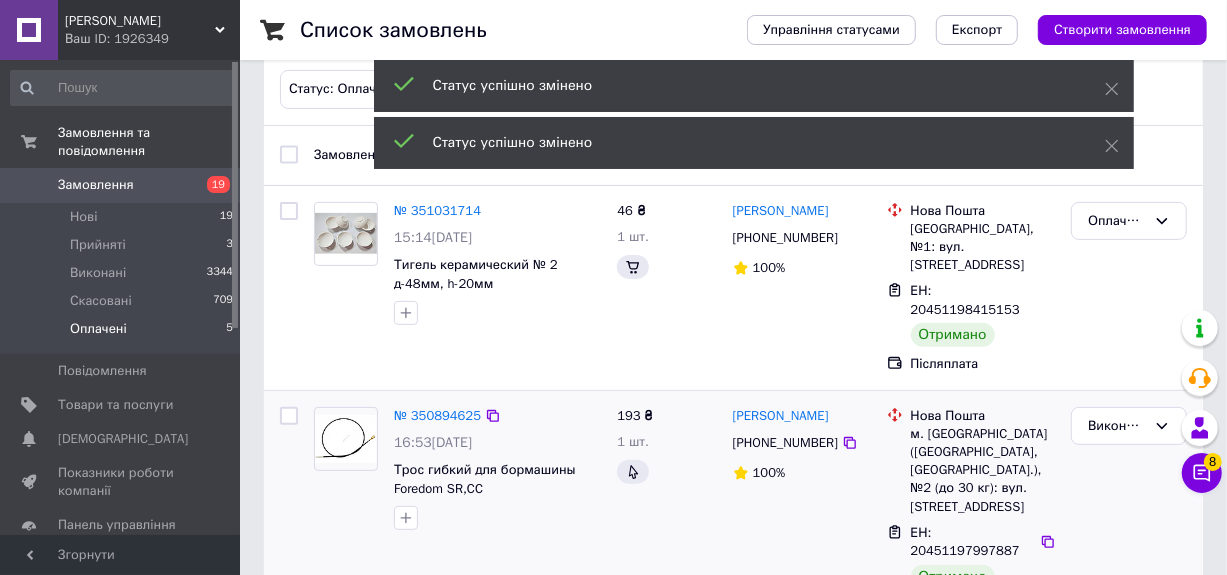 scroll, scrollTop: 162, scrollLeft: 0, axis: vertical 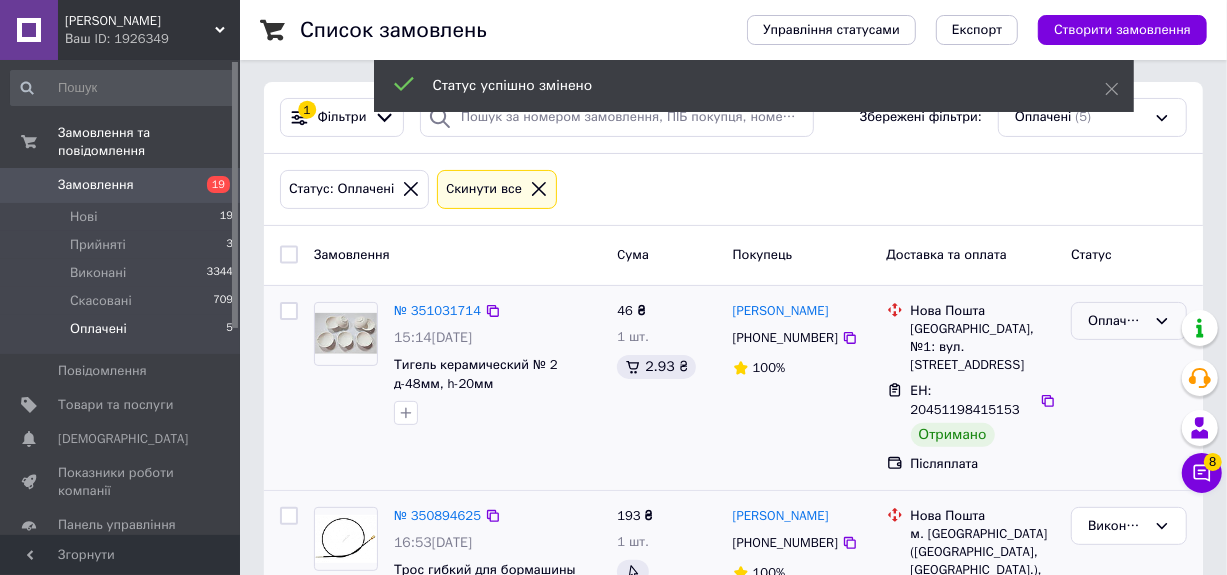 click on "Оплачено" at bounding box center (1117, 321) 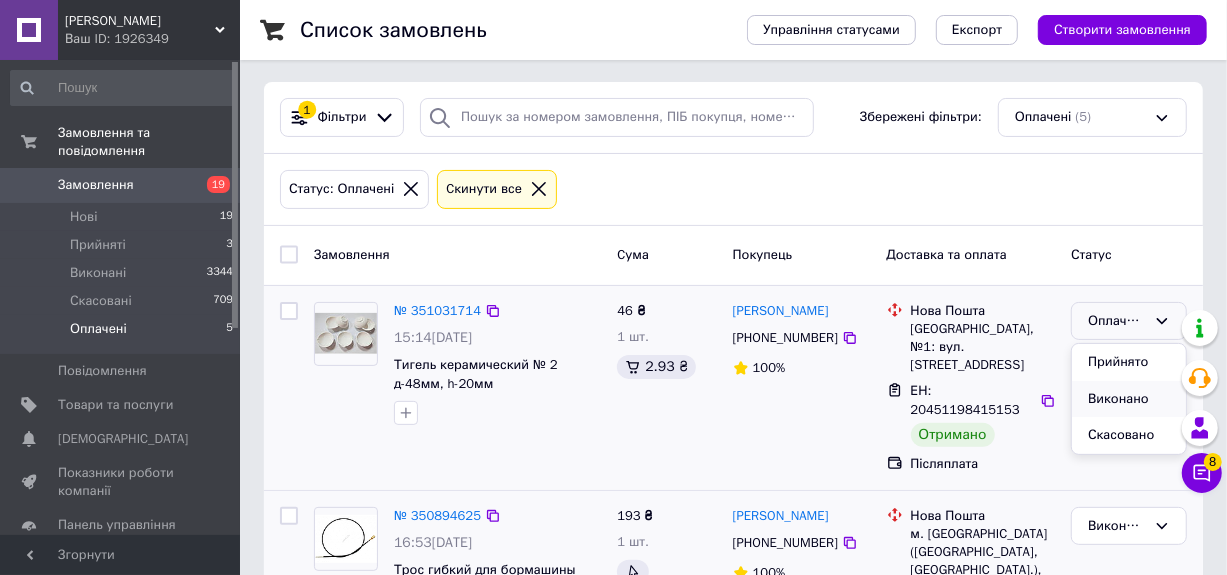 click on "Виконано" at bounding box center (1129, 399) 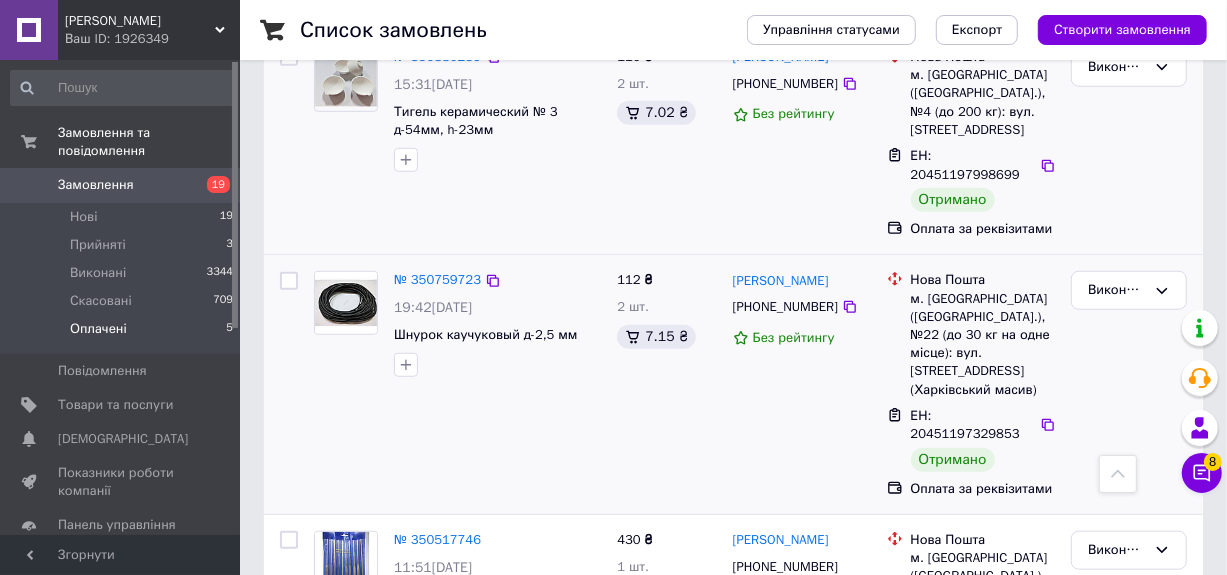scroll, scrollTop: 362, scrollLeft: 0, axis: vertical 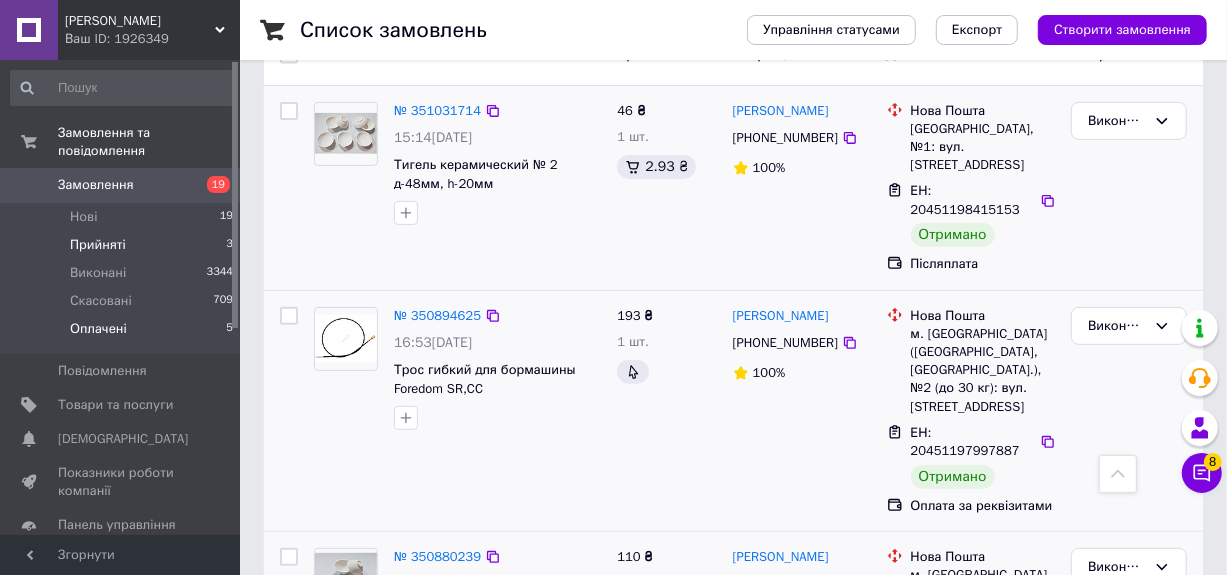 click on "Прийняті" at bounding box center (98, 245) 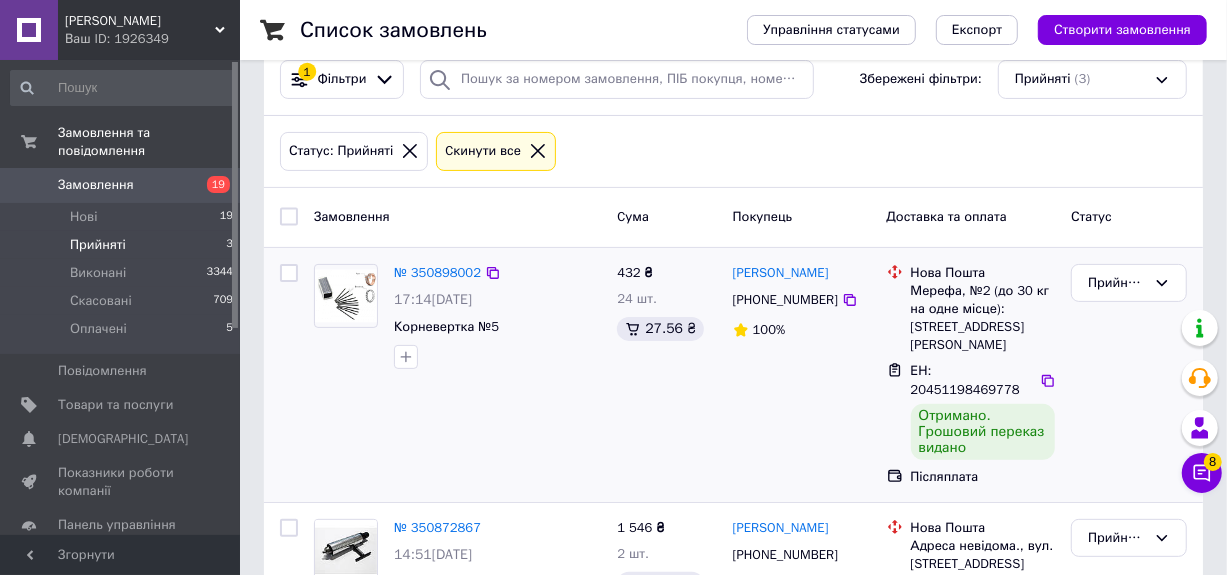 scroll, scrollTop: 300, scrollLeft: 0, axis: vertical 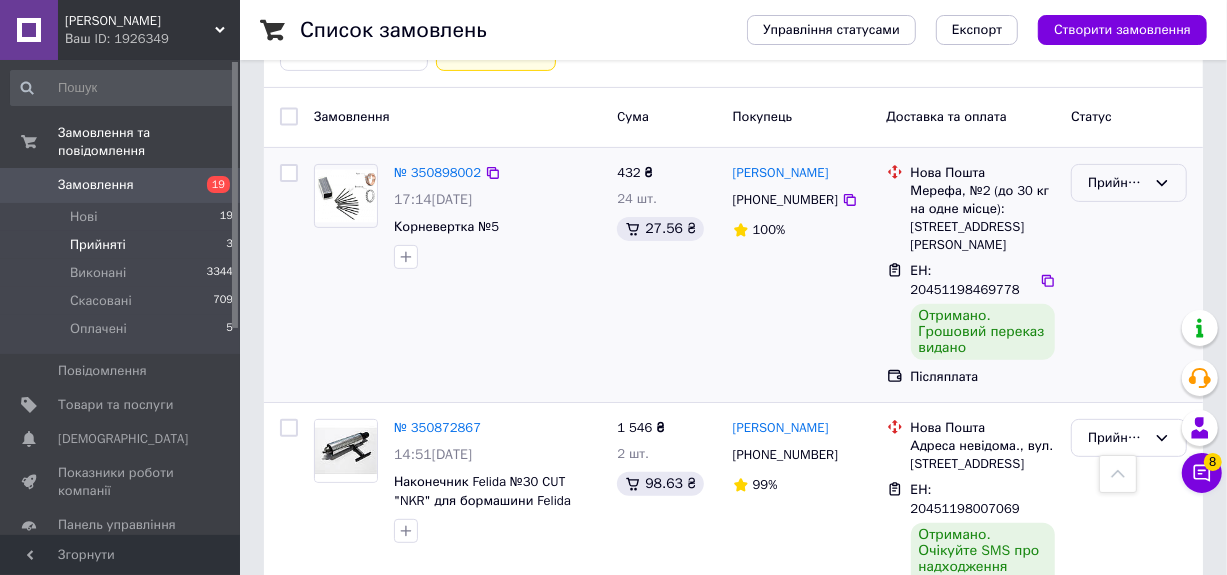 click on "Прийнято" at bounding box center [1129, 183] 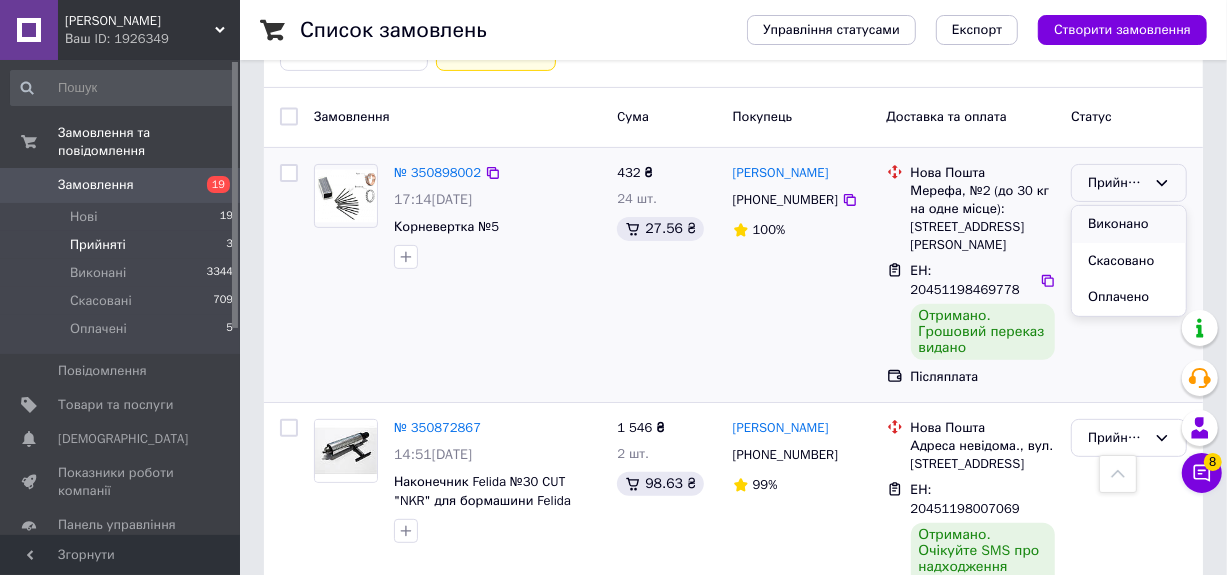 click on "Виконано" at bounding box center [1129, 224] 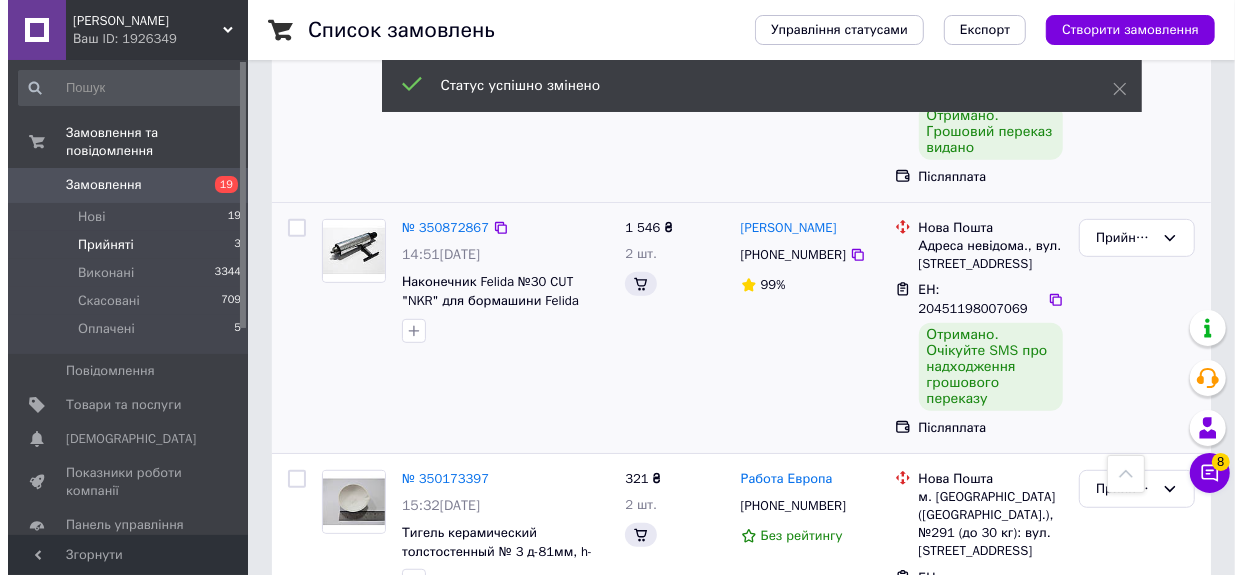 scroll, scrollTop: 583, scrollLeft: 0, axis: vertical 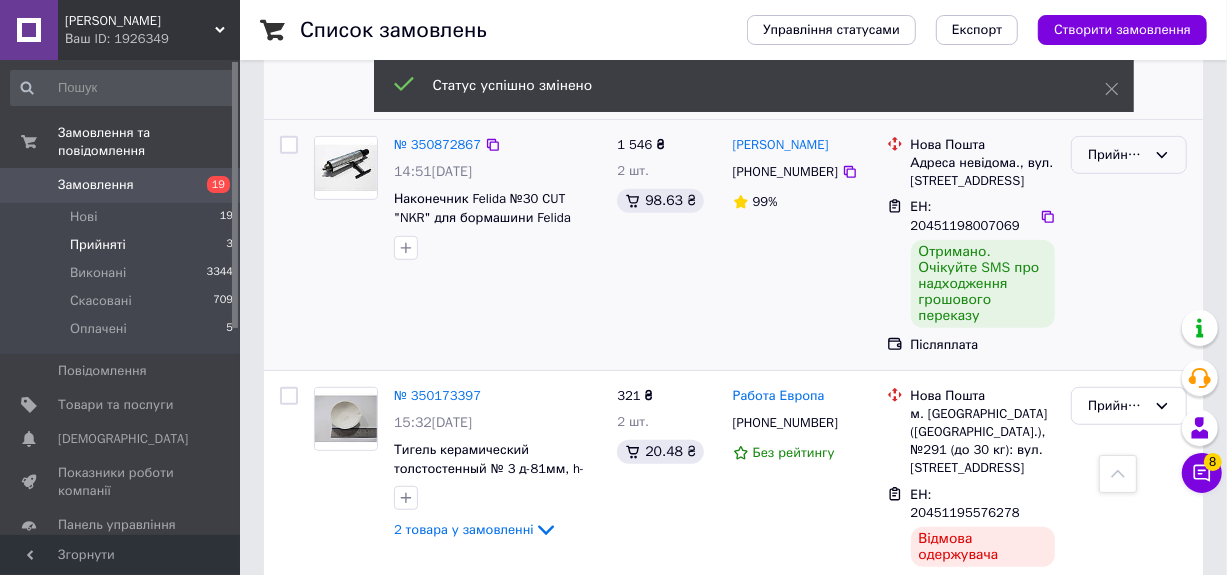 click on "Прийнято" at bounding box center [1117, 155] 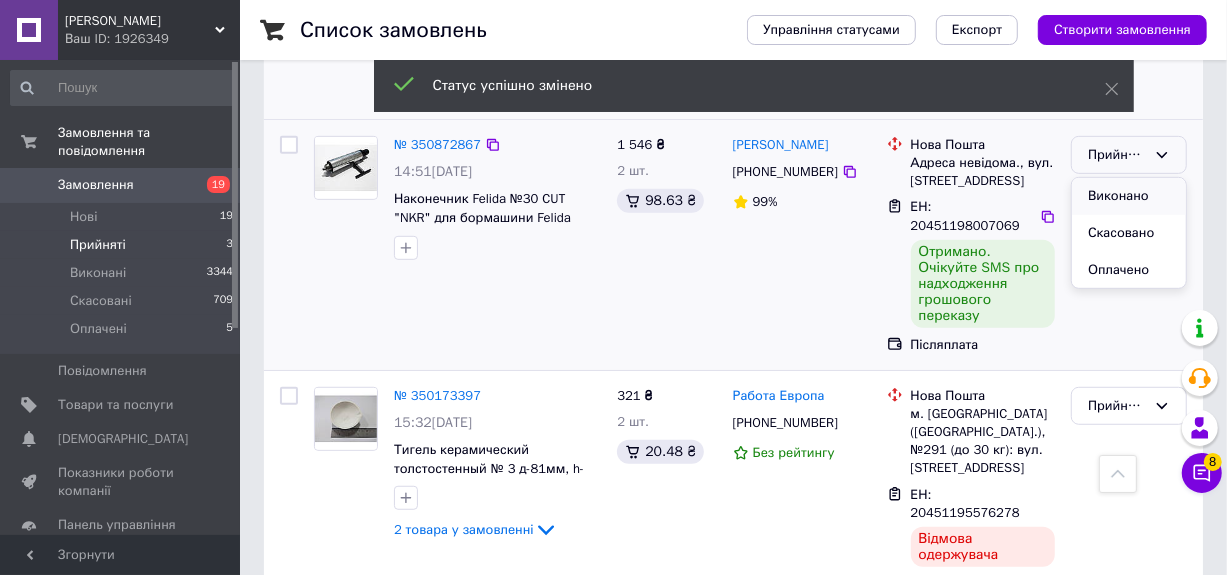 click on "Виконано" at bounding box center (1129, 196) 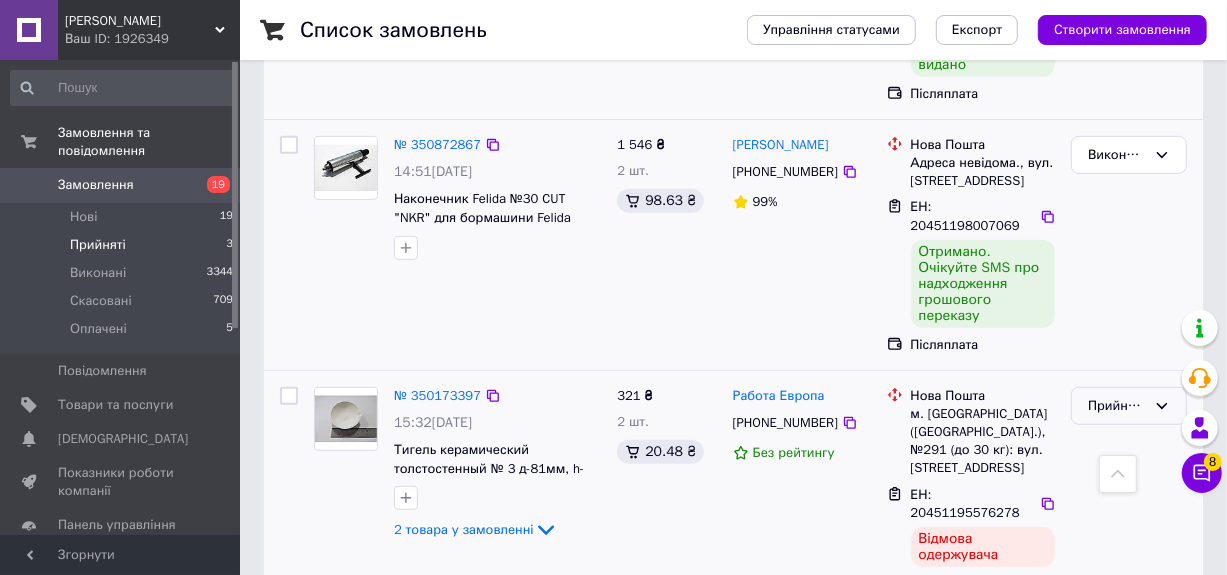 click on "Прийнято" at bounding box center [1117, 406] 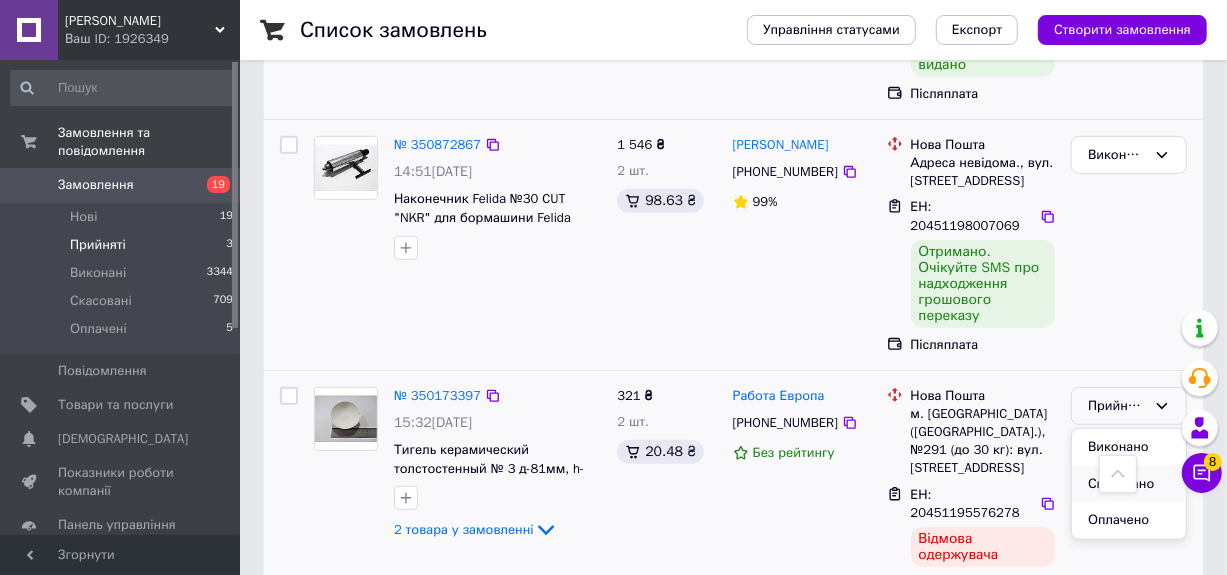 click on "Скасовано" at bounding box center [1129, 484] 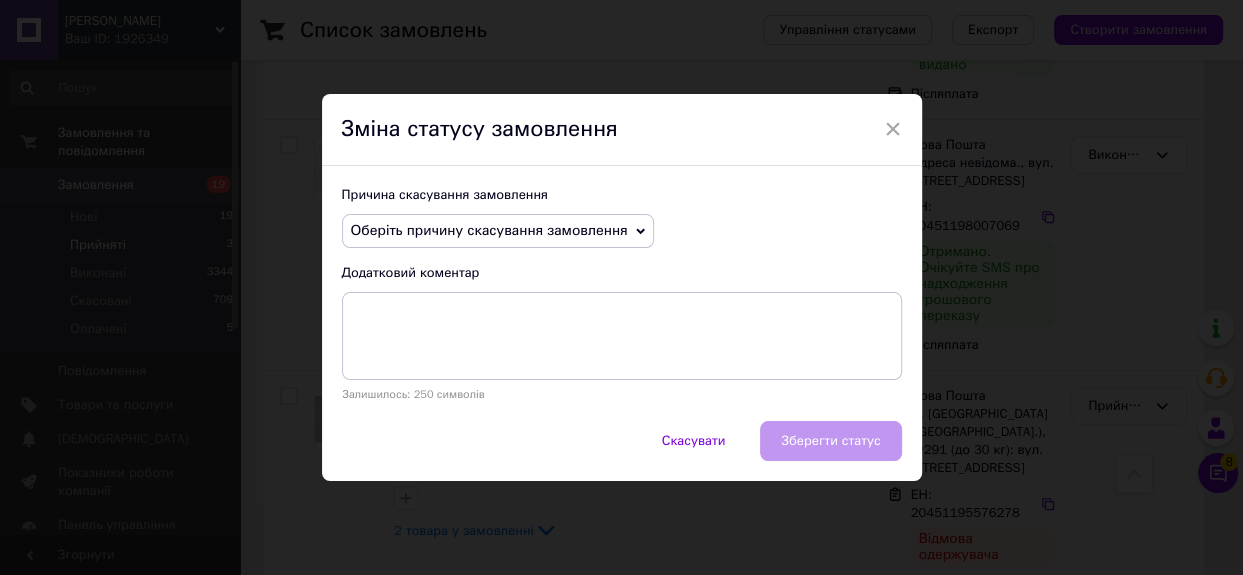 click 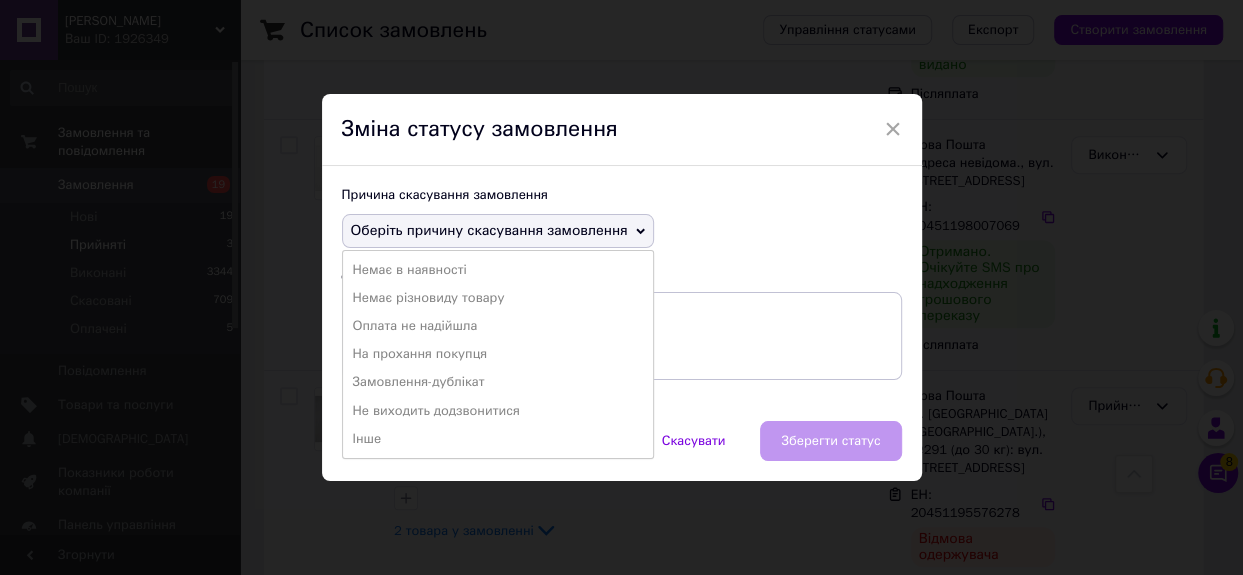 click on "Інше" at bounding box center [498, 439] 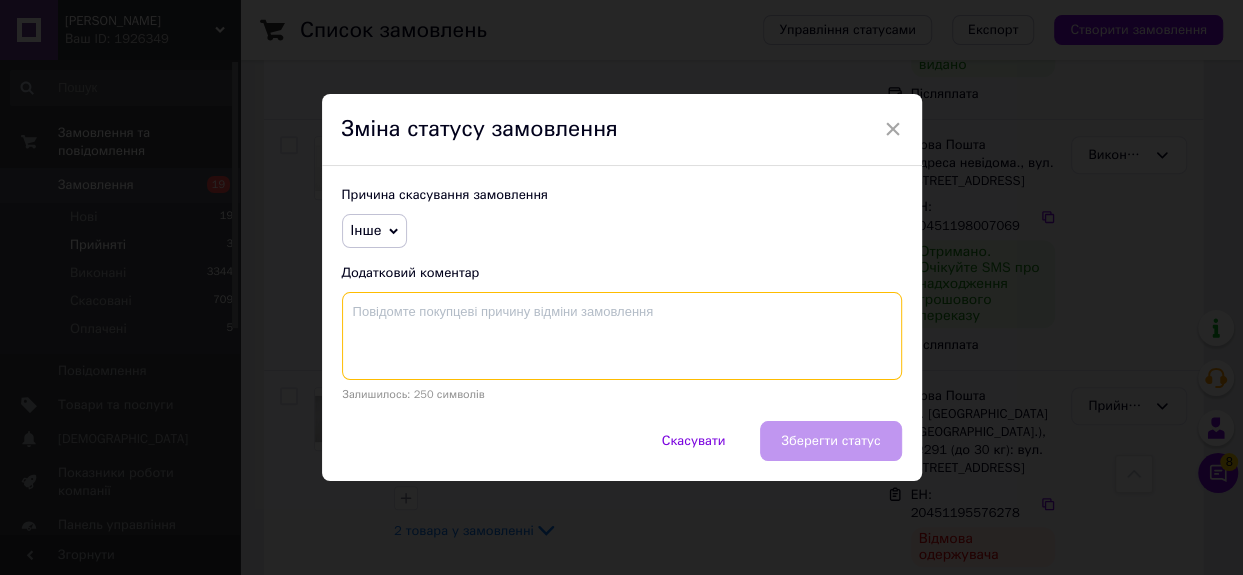 click at bounding box center [622, 336] 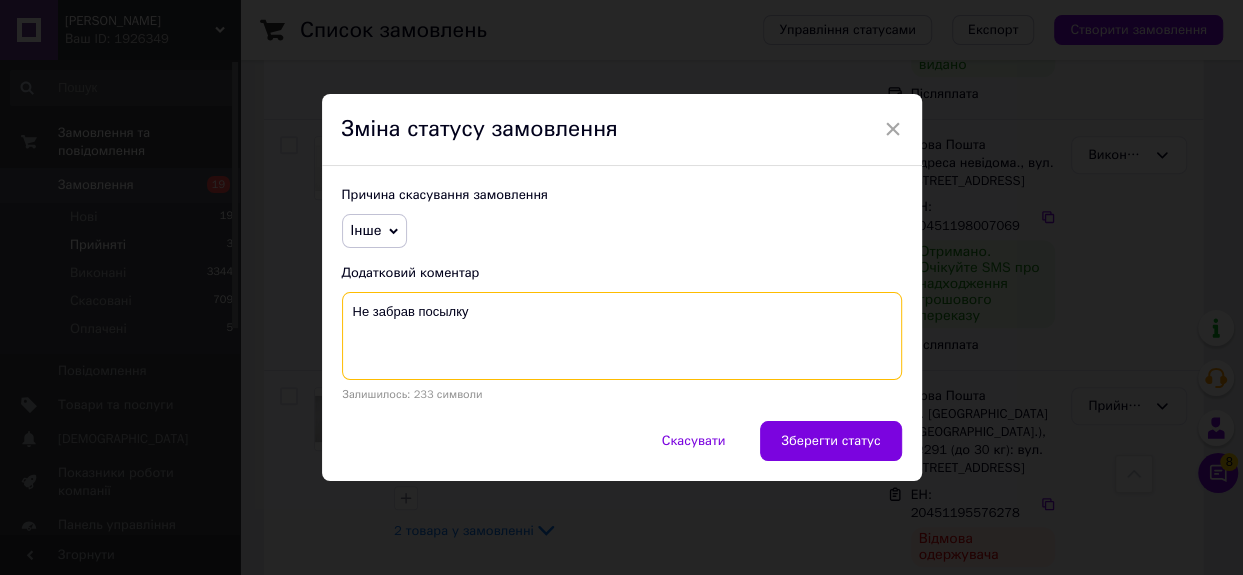 click on "Не забрав посылку" at bounding box center (622, 336) 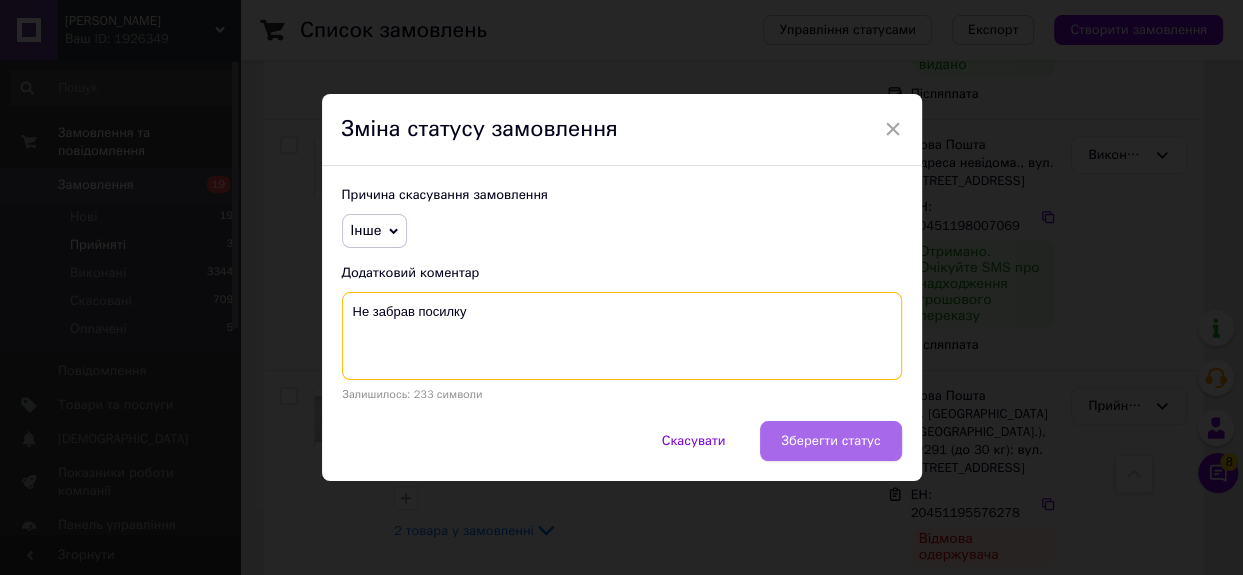 type on "Не забрав посилку" 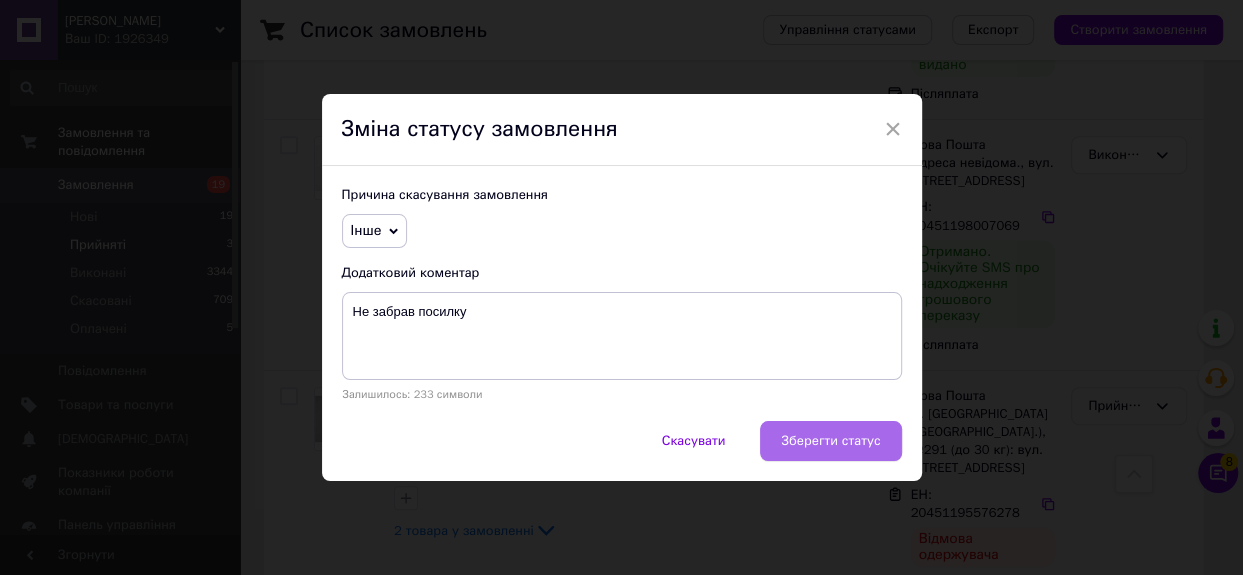 click on "Зберегти статус" at bounding box center (830, 441) 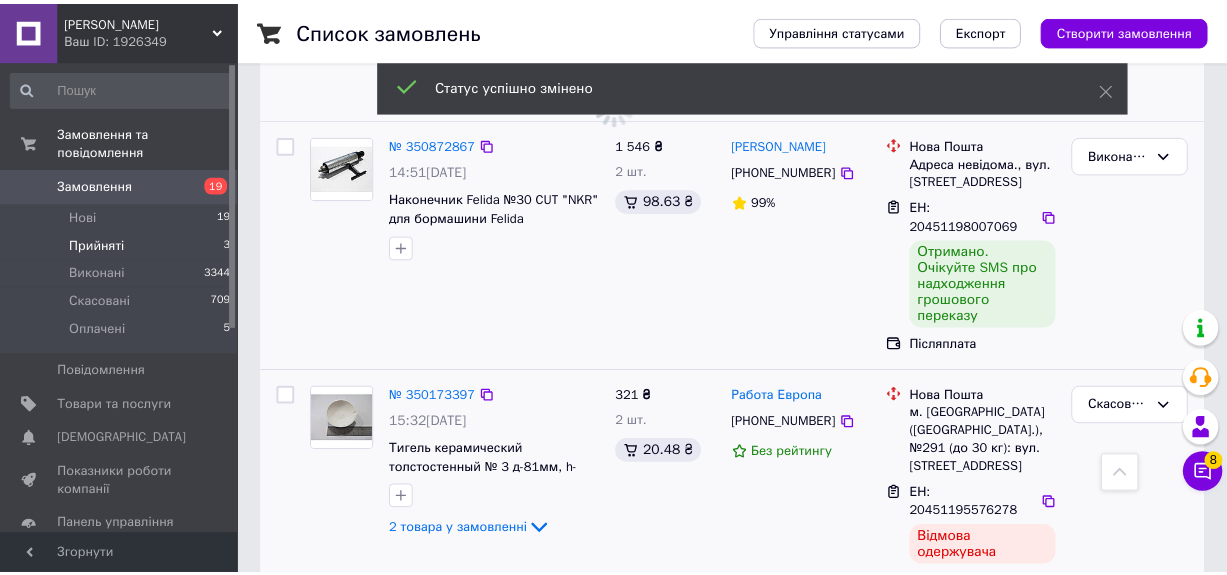 scroll, scrollTop: 568, scrollLeft: 0, axis: vertical 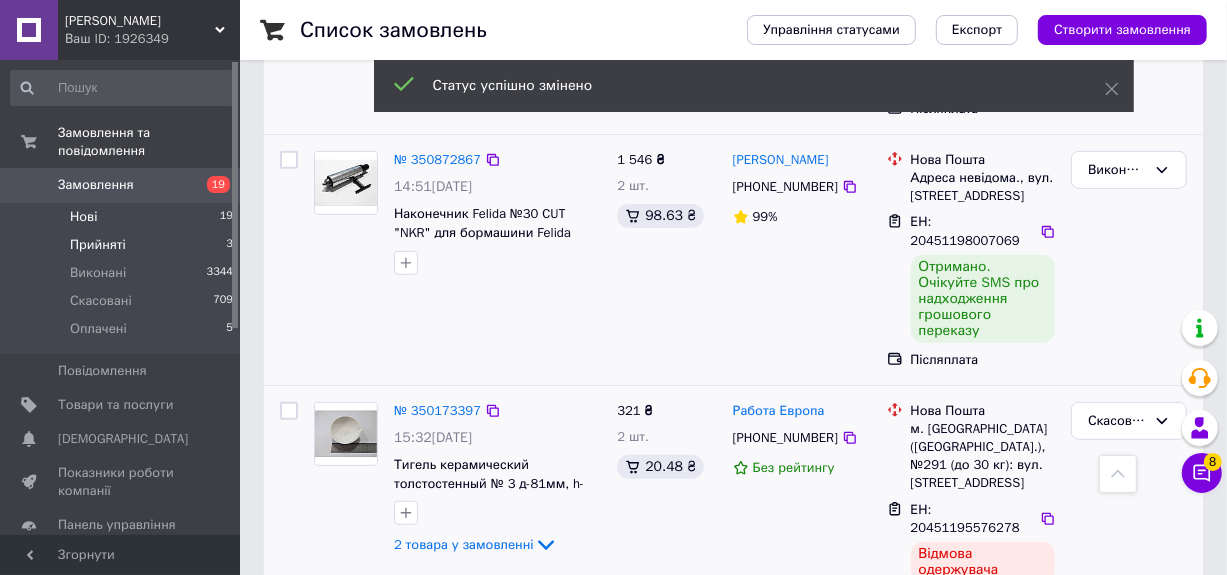 click on "Нові" at bounding box center (83, 217) 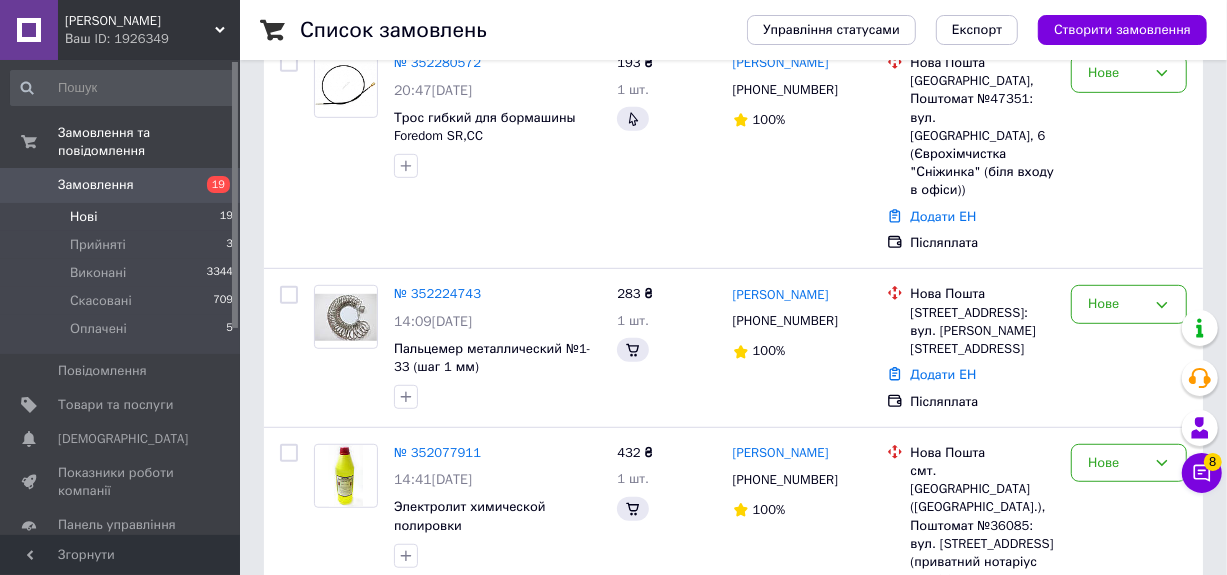 scroll, scrollTop: 0, scrollLeft: 0, axis: both 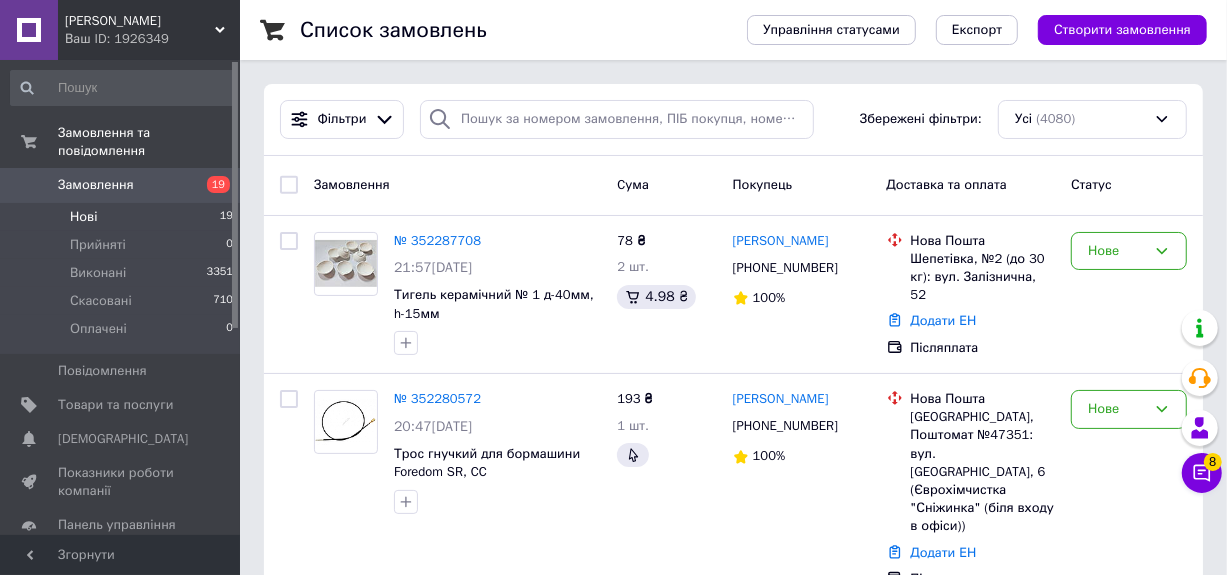 click on "Нові 19" at bounding box center (122, 217) 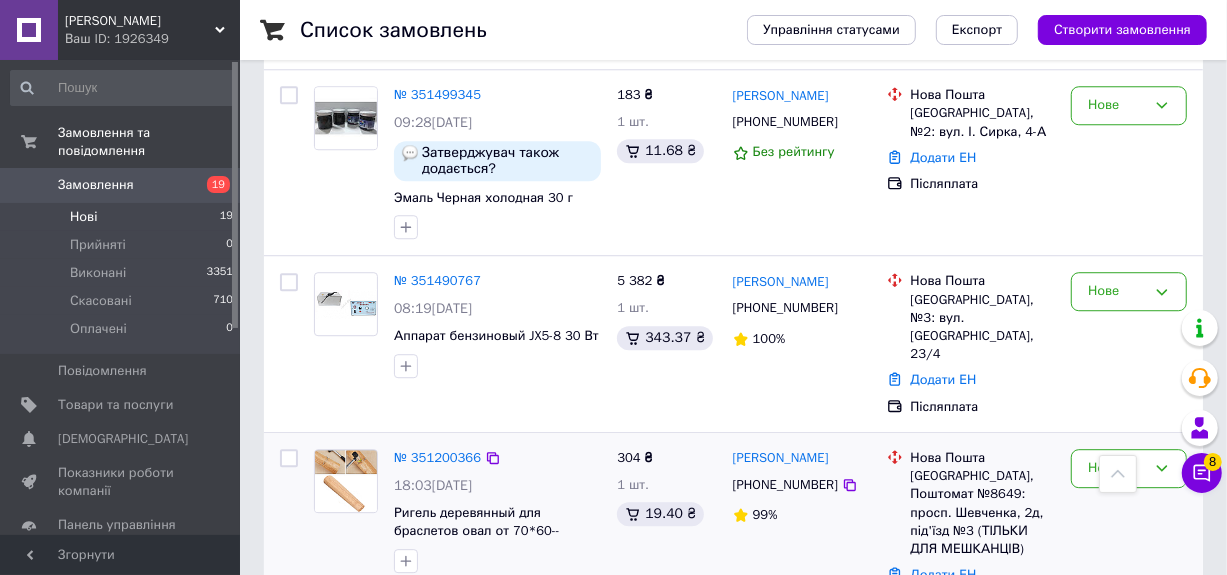scroll, scrollTop: 3244, scrollLeft: 0, axis: vertical 